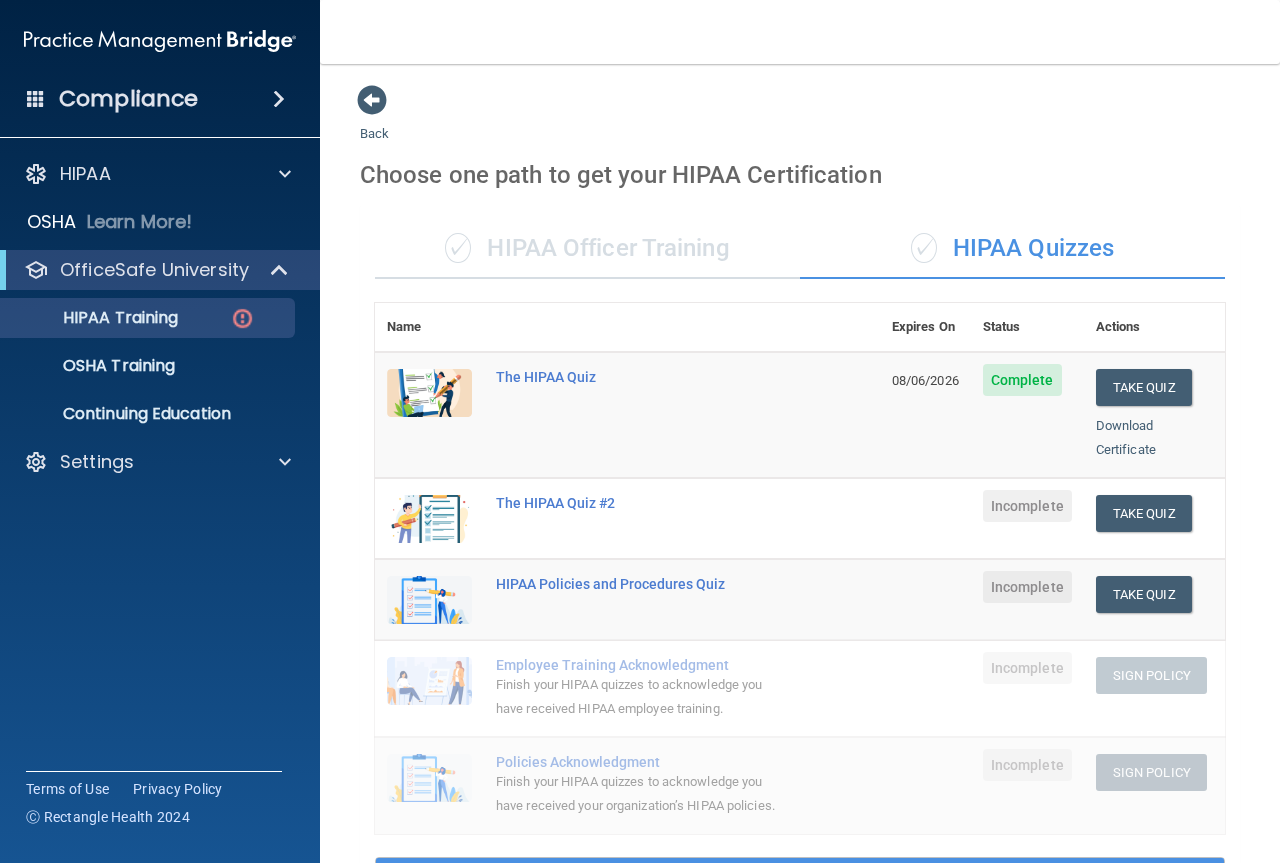 scroll, scrollTop: 0, scrollLeft: 0, axis: both 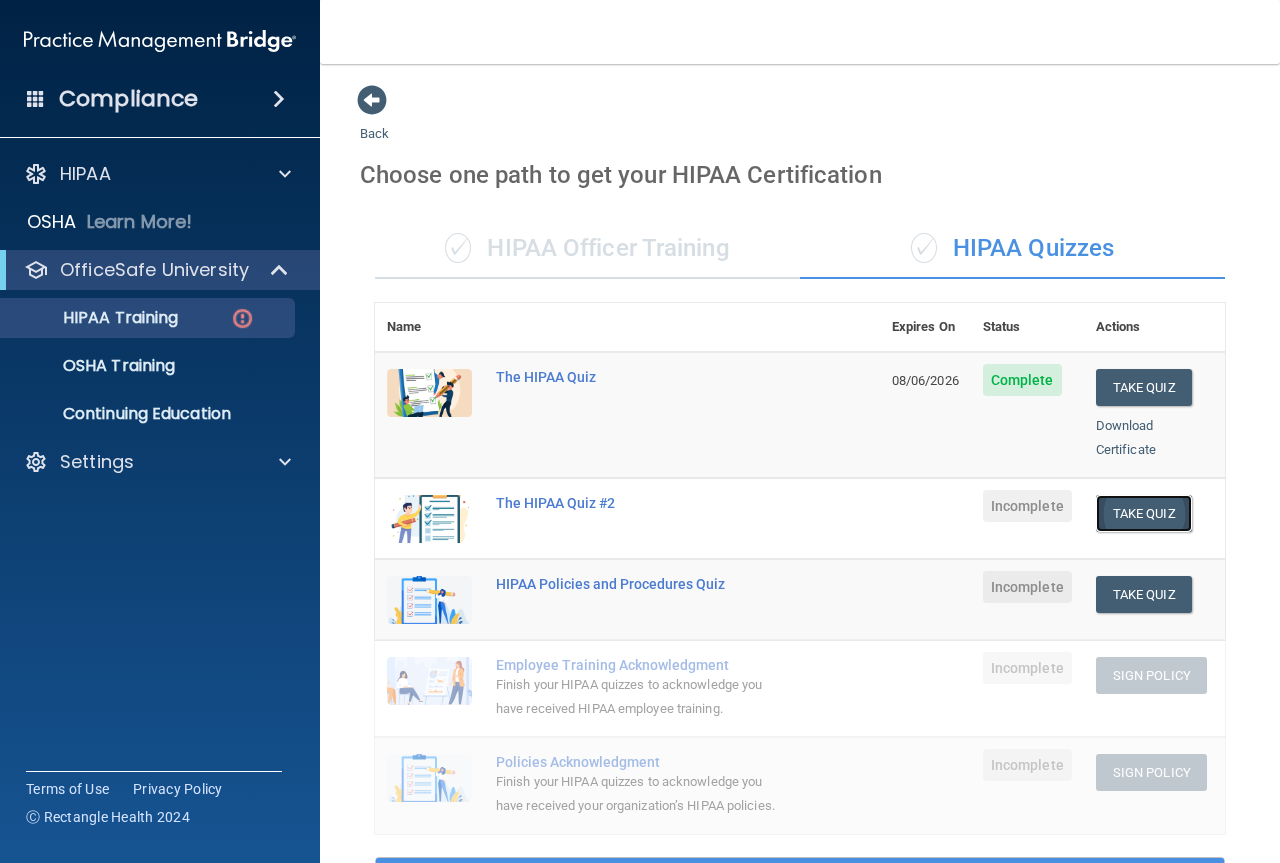 click on "Take Quiz" at bounding box center (1144, 513) 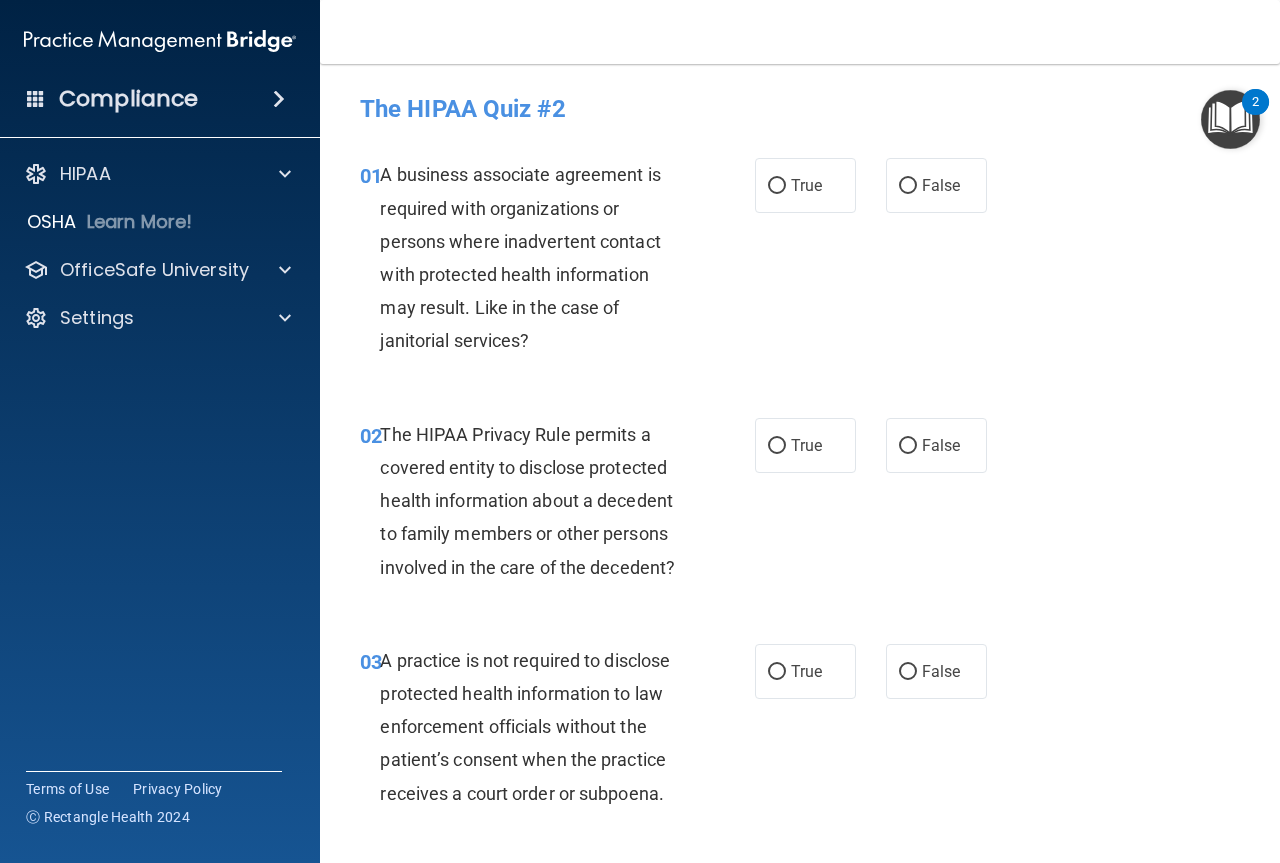 scroll, scrollTop: 76, scrollLeft: 0, axis: vertical 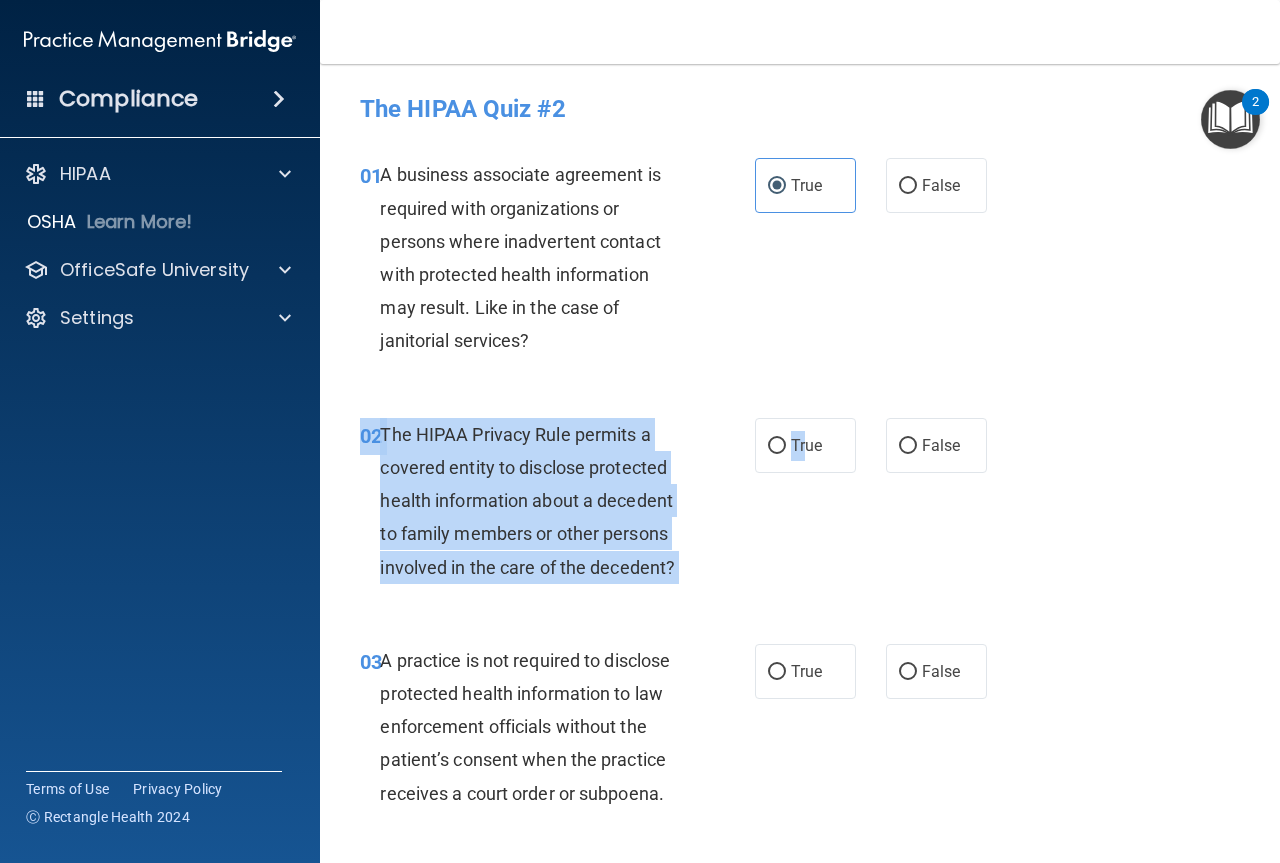 drag, startPoint x: 803, startPoint y: 456, endPoint x: 841, endPoint y: 511, distance: 66.85058 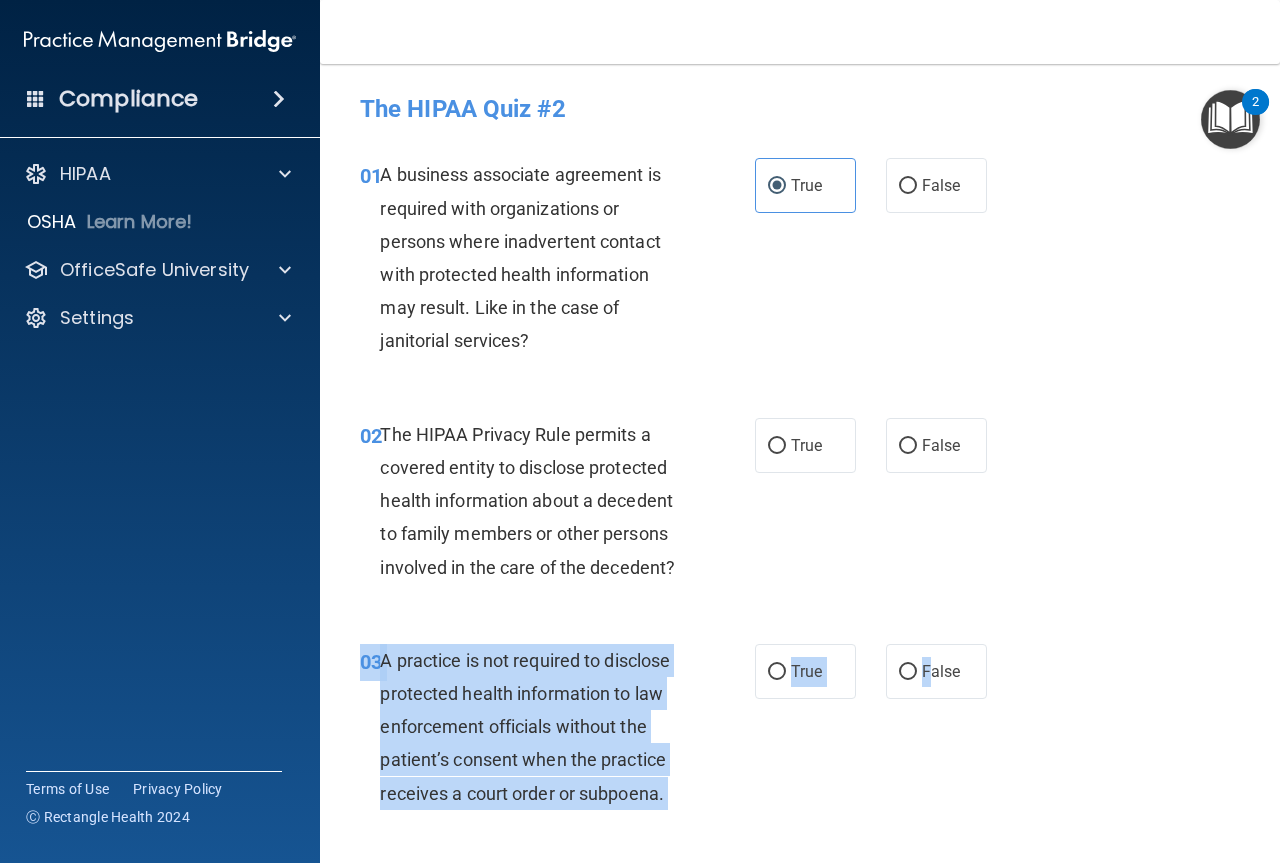 drag, startPoint x: 921, startPoint y: 698, endPoint x: 872, endPoint y: 646, distance: 71.44928 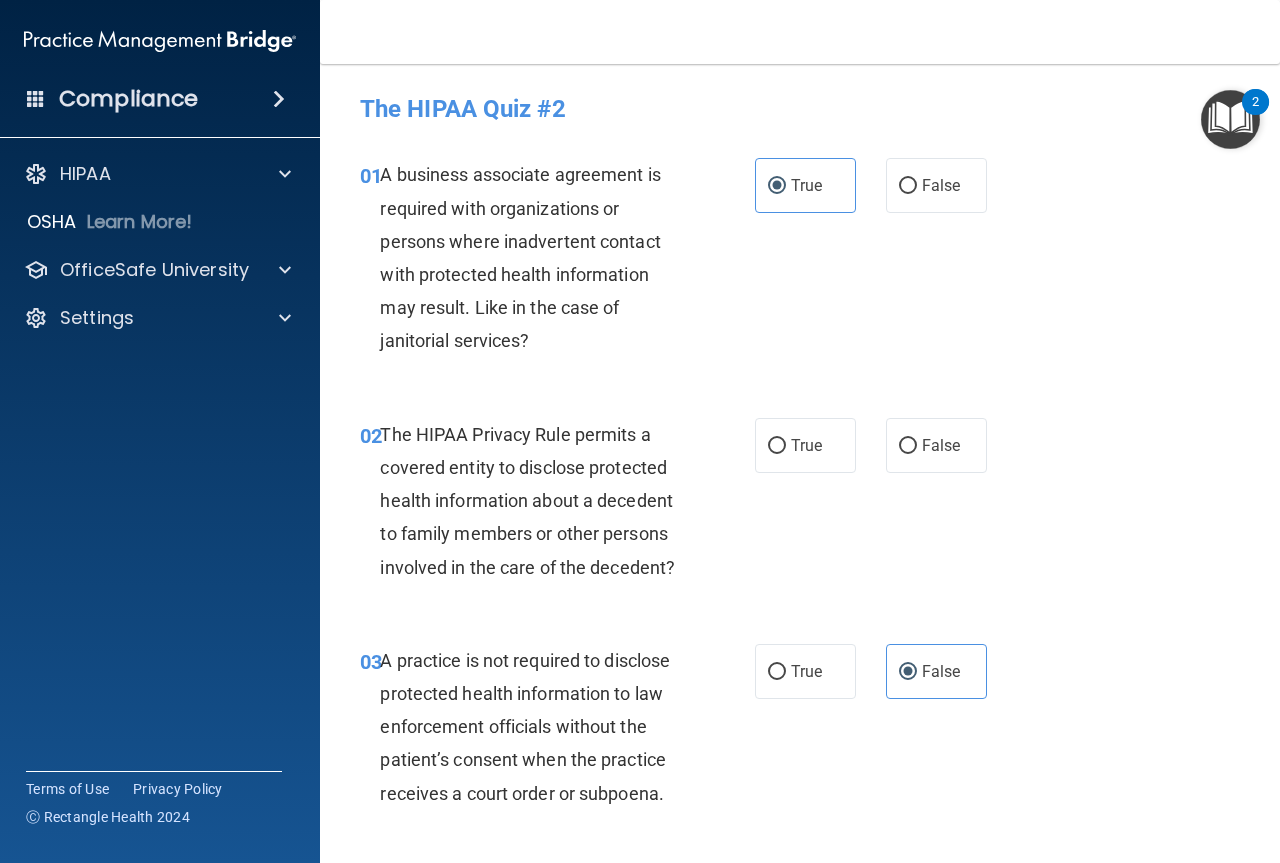 click on "True" at bounding box center (805, 445) 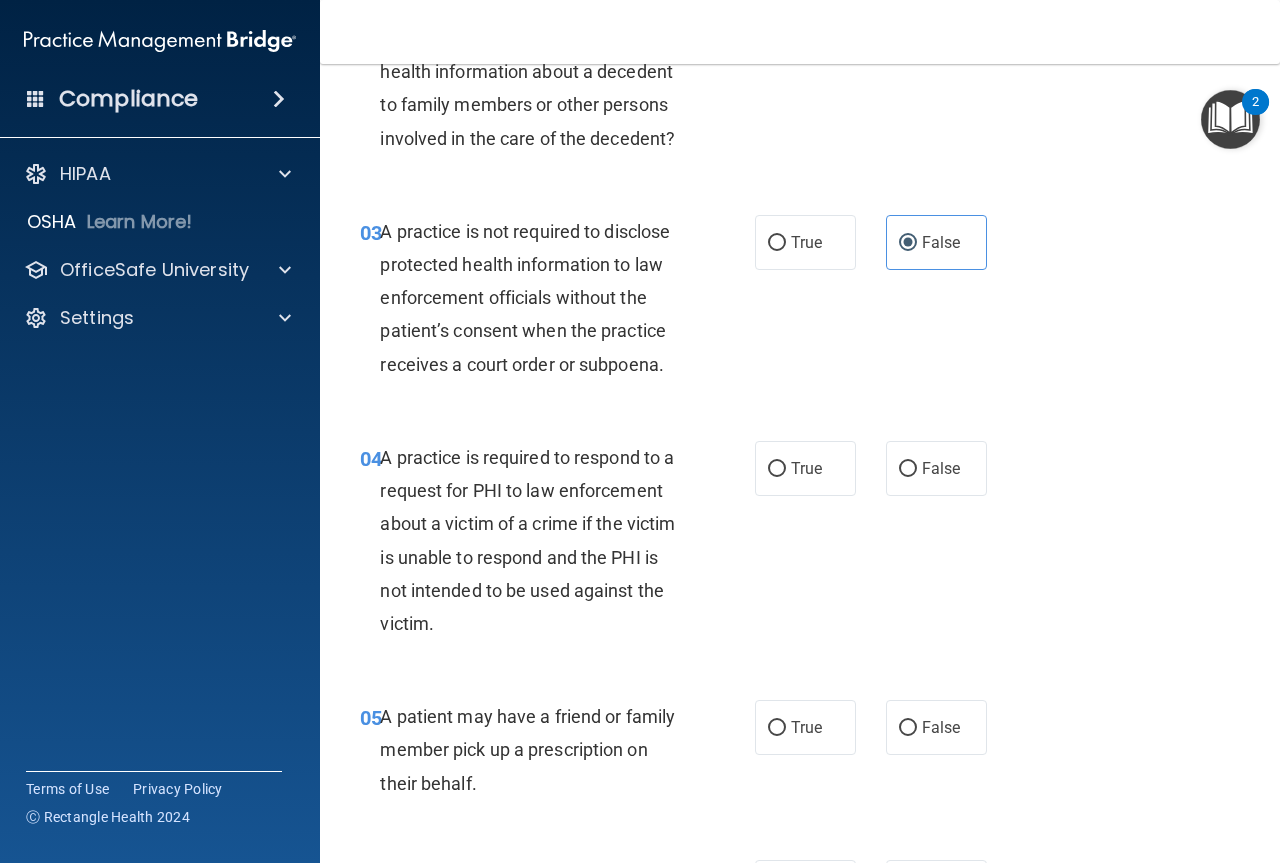 scroll, scrollTop: 450, scrollLeft: 0, axis: vertical 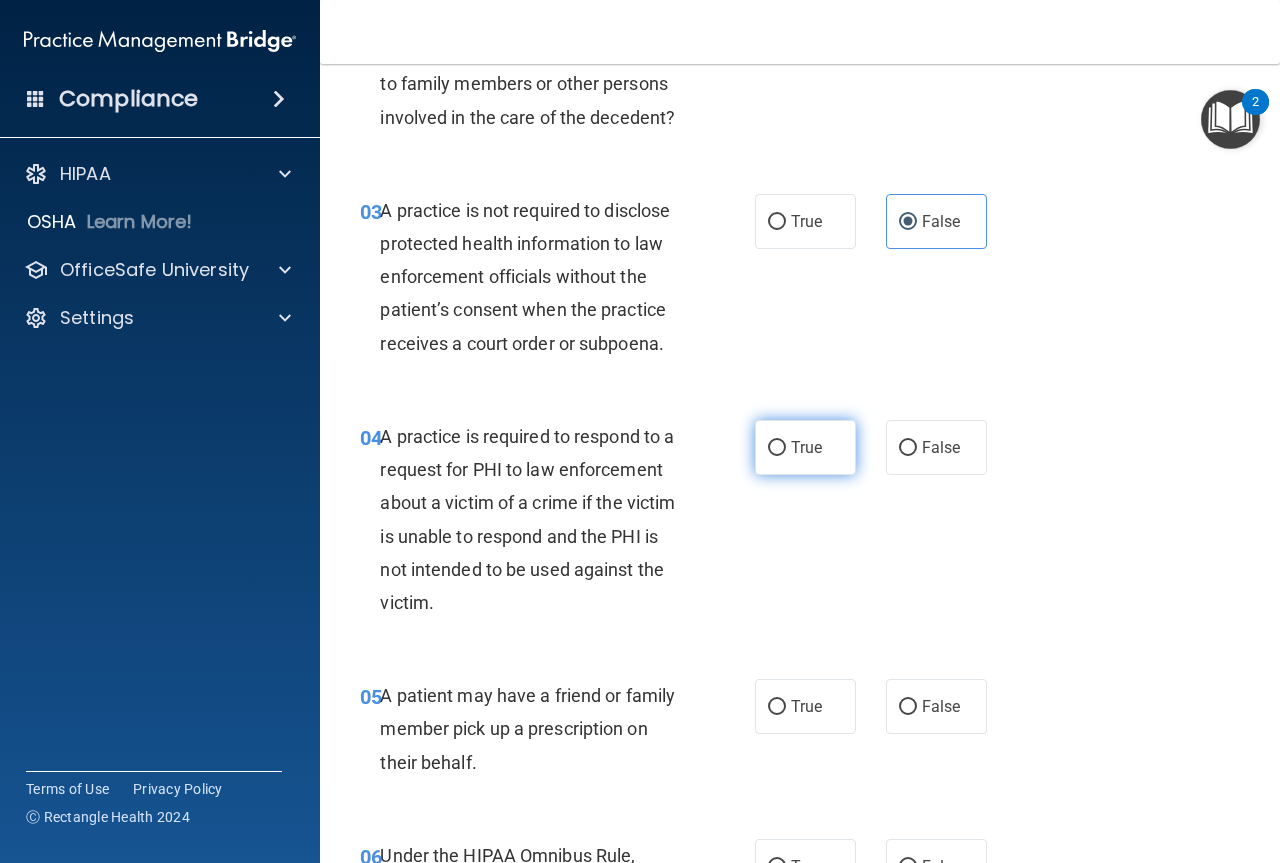 click on "True" at bounding box center [805, 447] 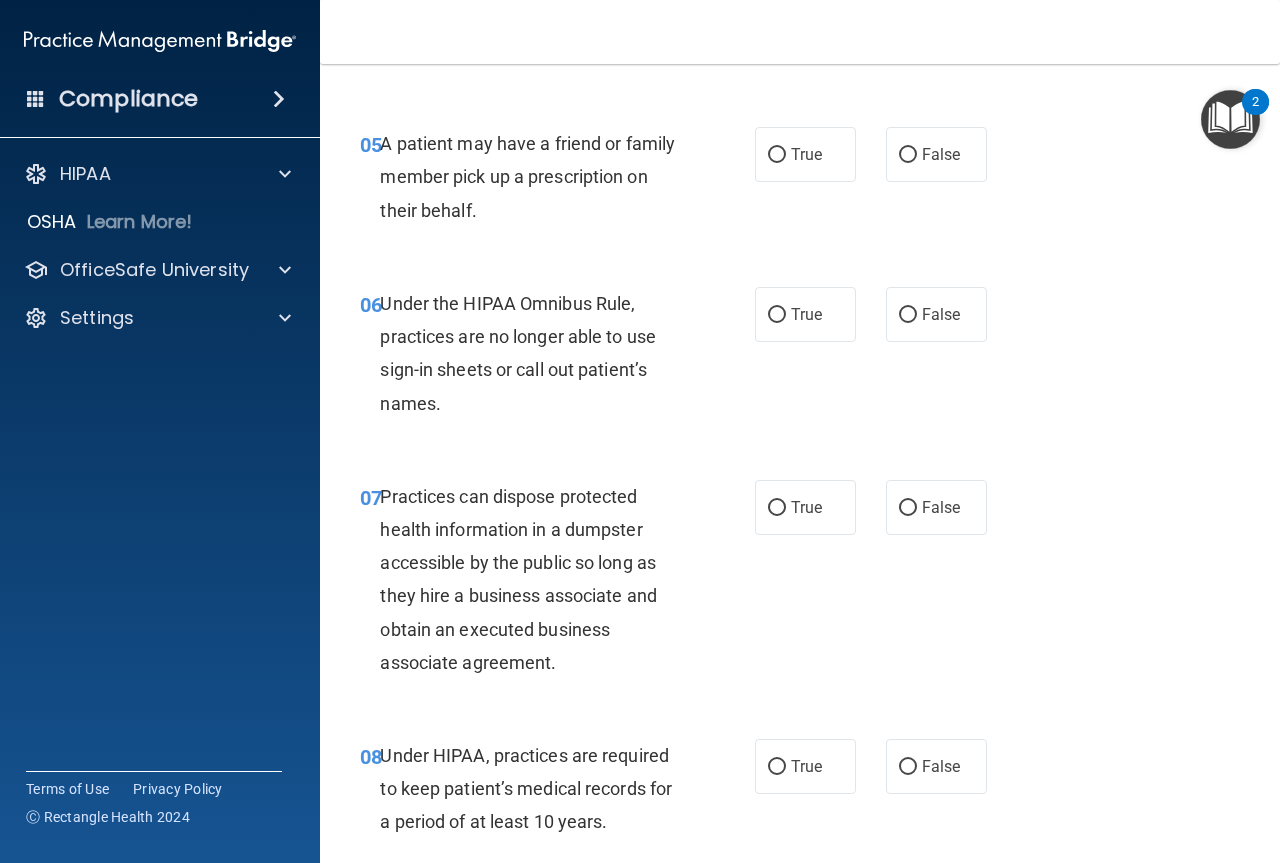 scroll, scrollTop: 1000, scrollLeft: 0, axis: vertical 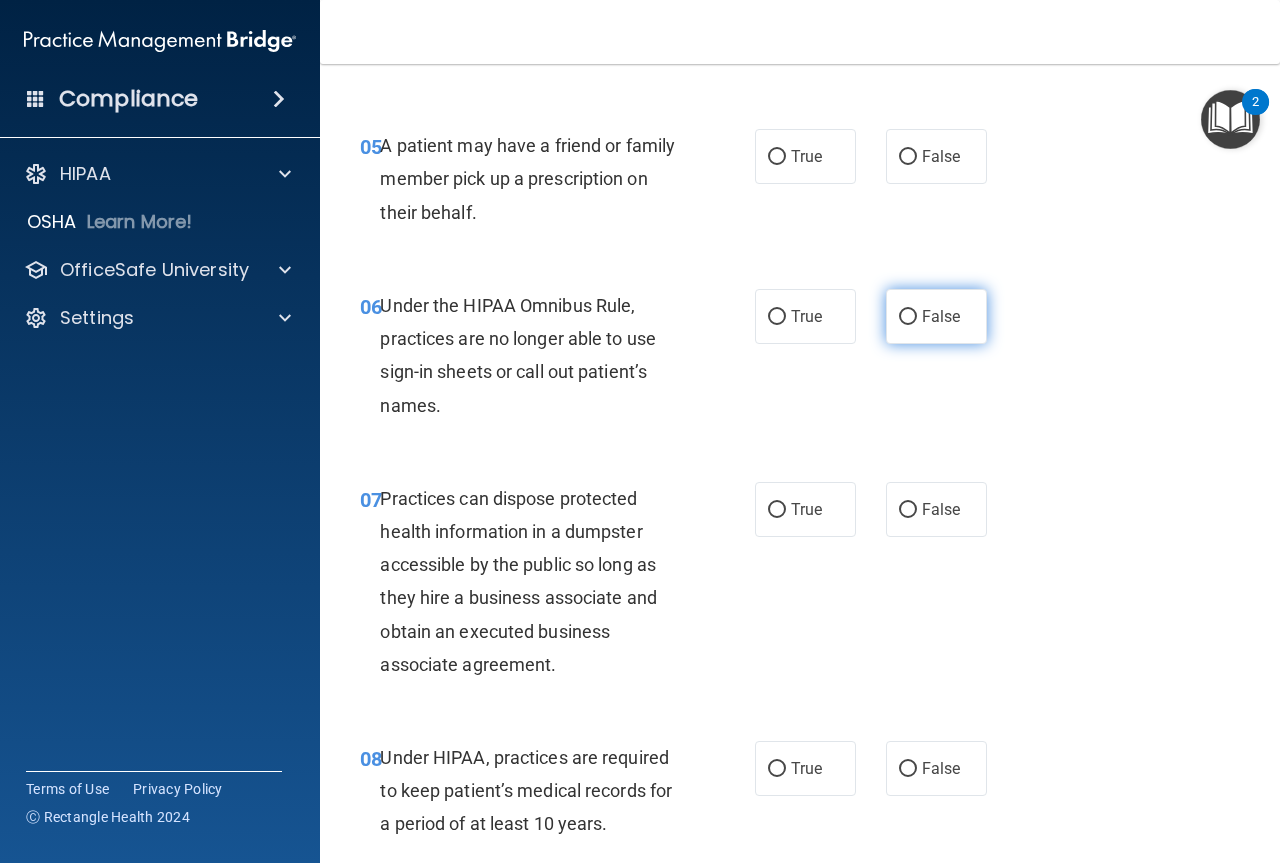 click on "False" at bounding box center [936, 316] 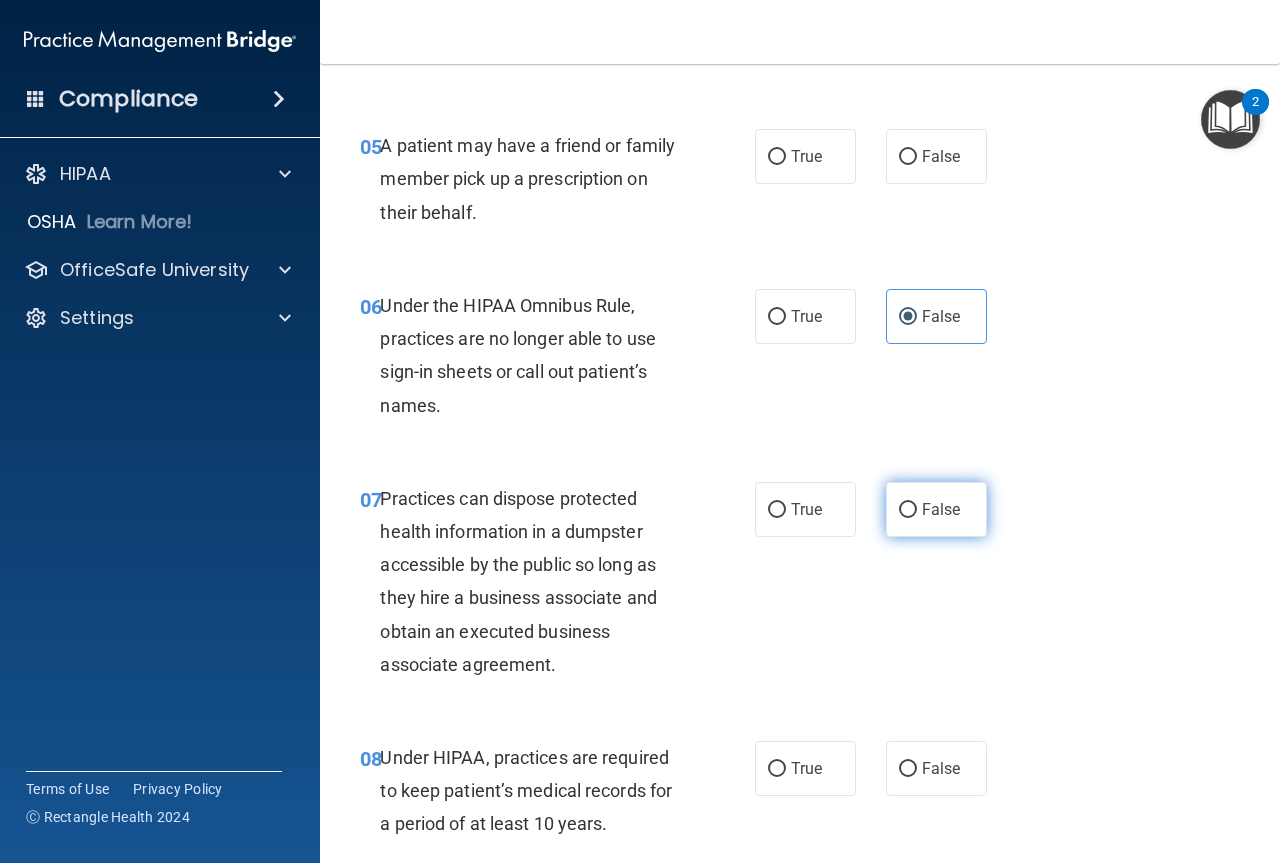 click on "False" at bounding box center (936, 509) 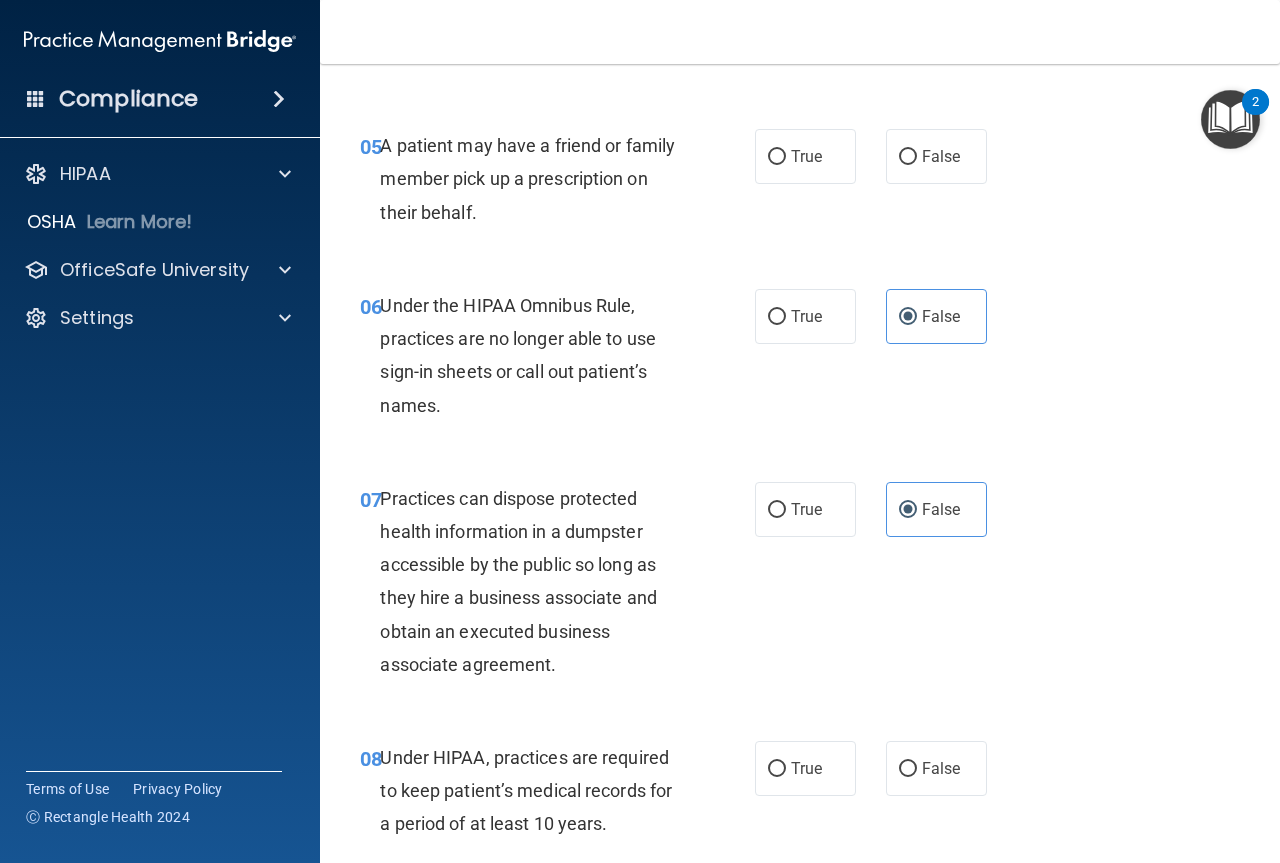 drag, startPoint x: 930, startPoint y: 759, endPoint x: 912, endPoint y: 653, distance: 107.51744 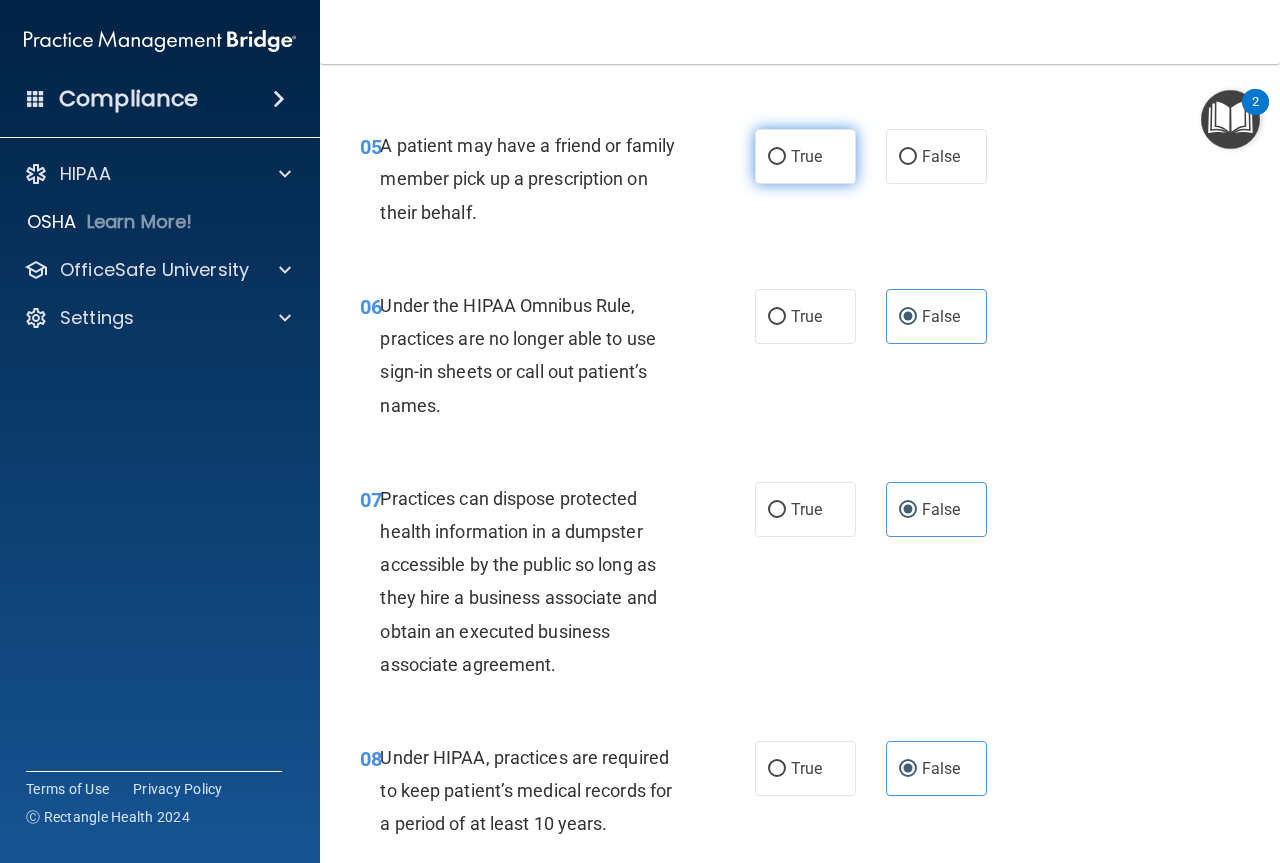 click on "True" at bounding box center (777, 157) 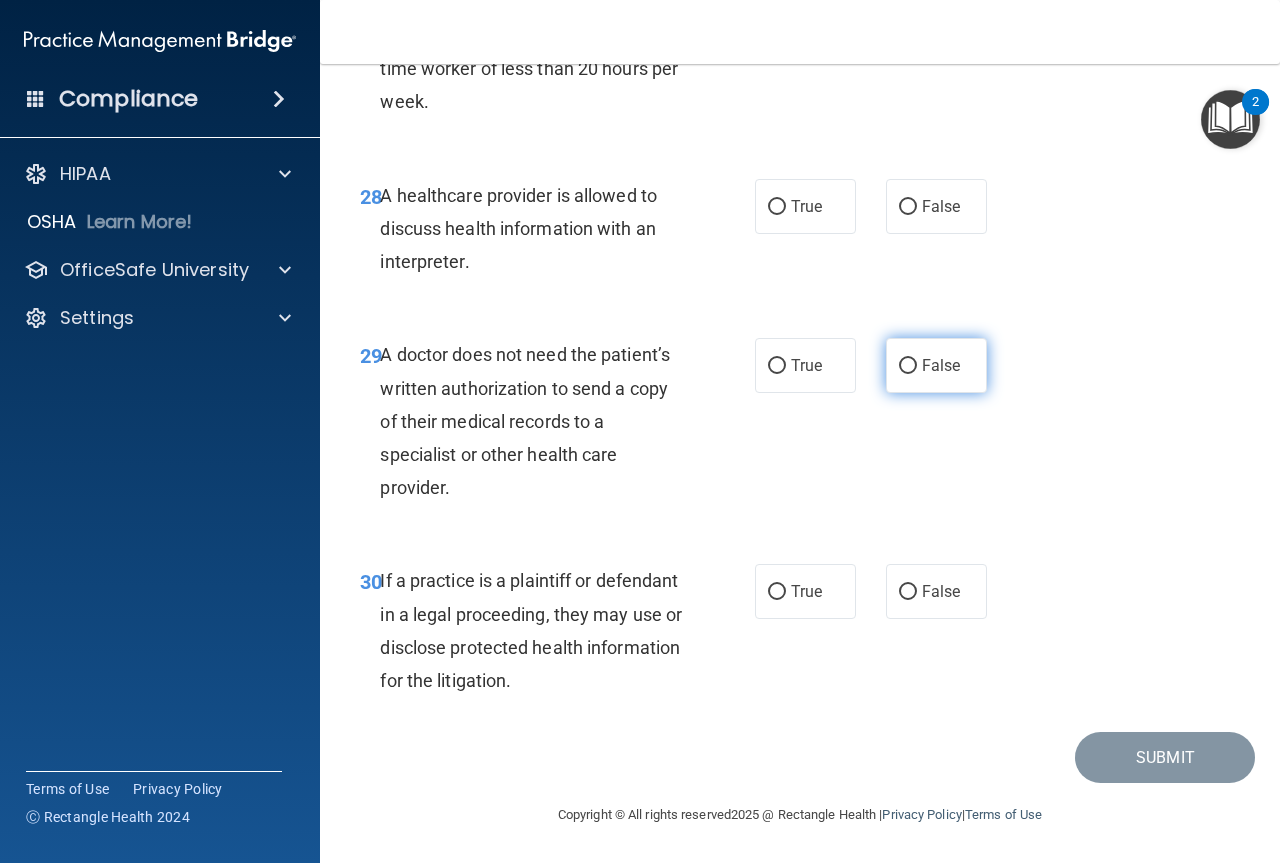scroll, scrollTop: 5652, scrollLeft: 0, axis: vertical 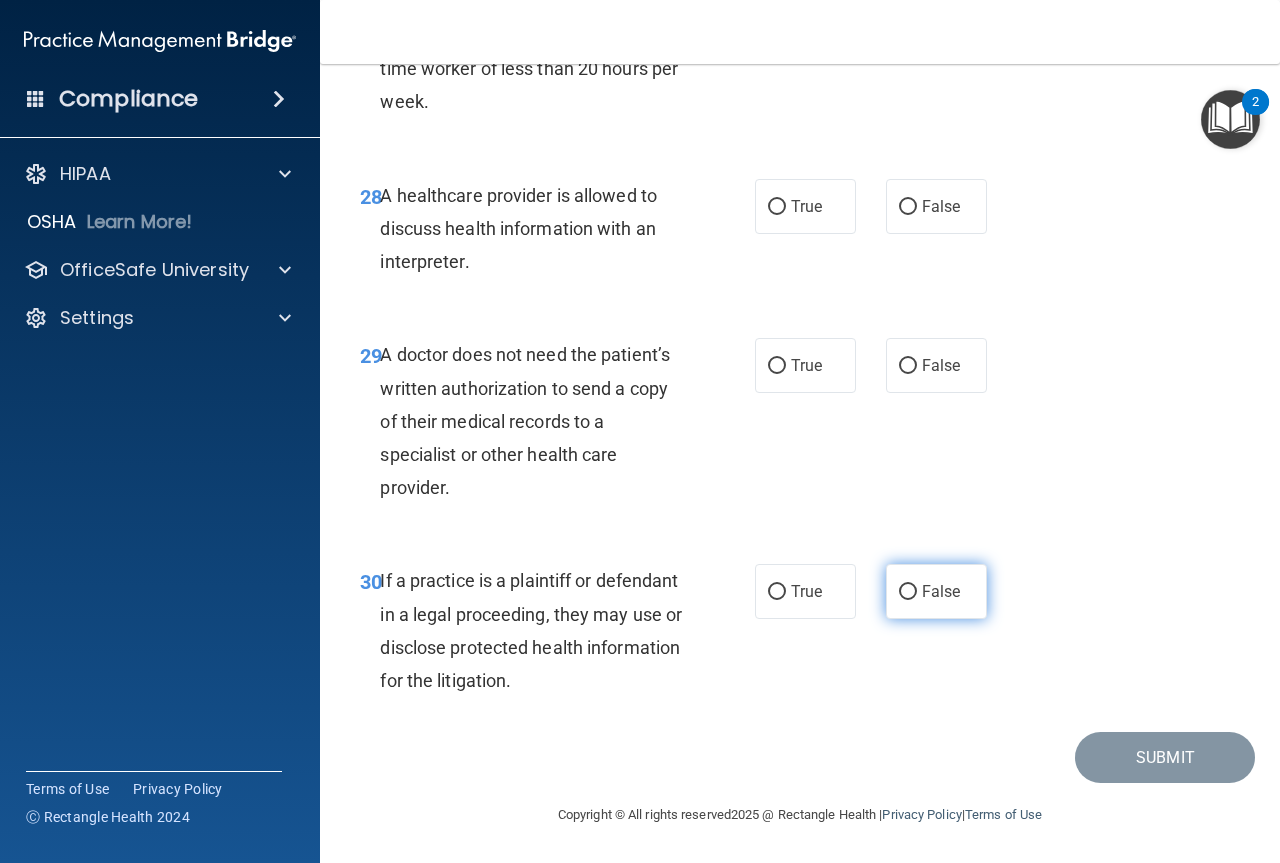 click on "False" at bounding box center (936, 591) 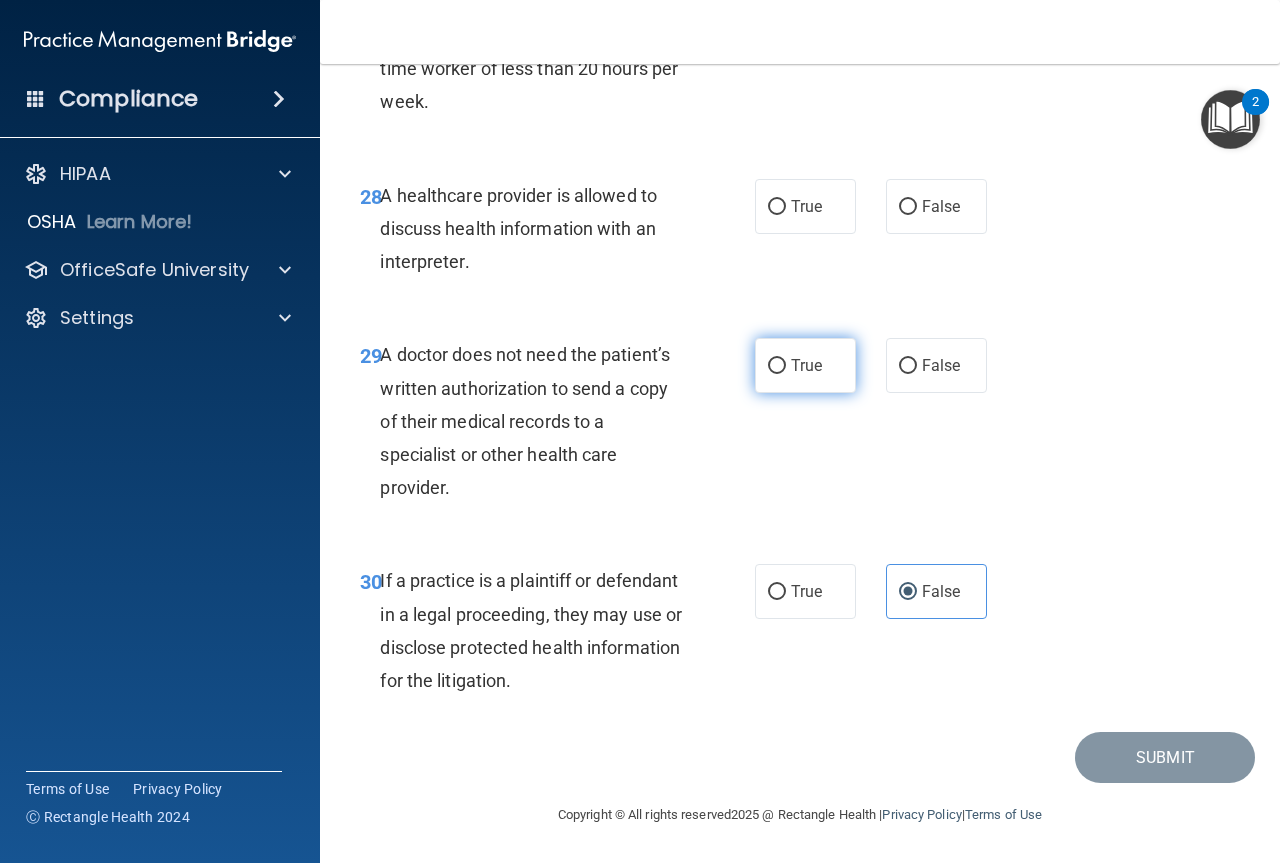 click on "True" at bounding box center [805, 365] 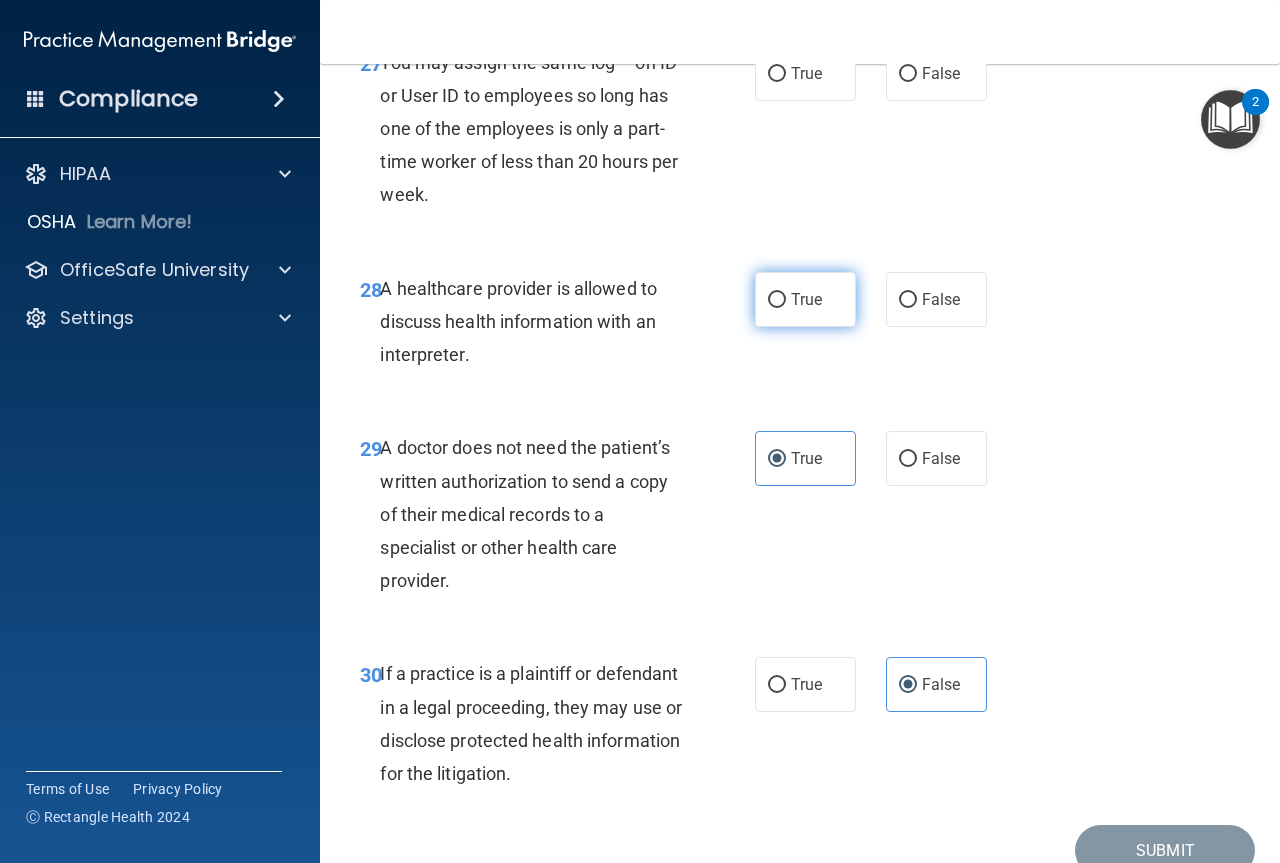 scroll, scrollTop: 5452, scrollLeft: 0, axis: vertical 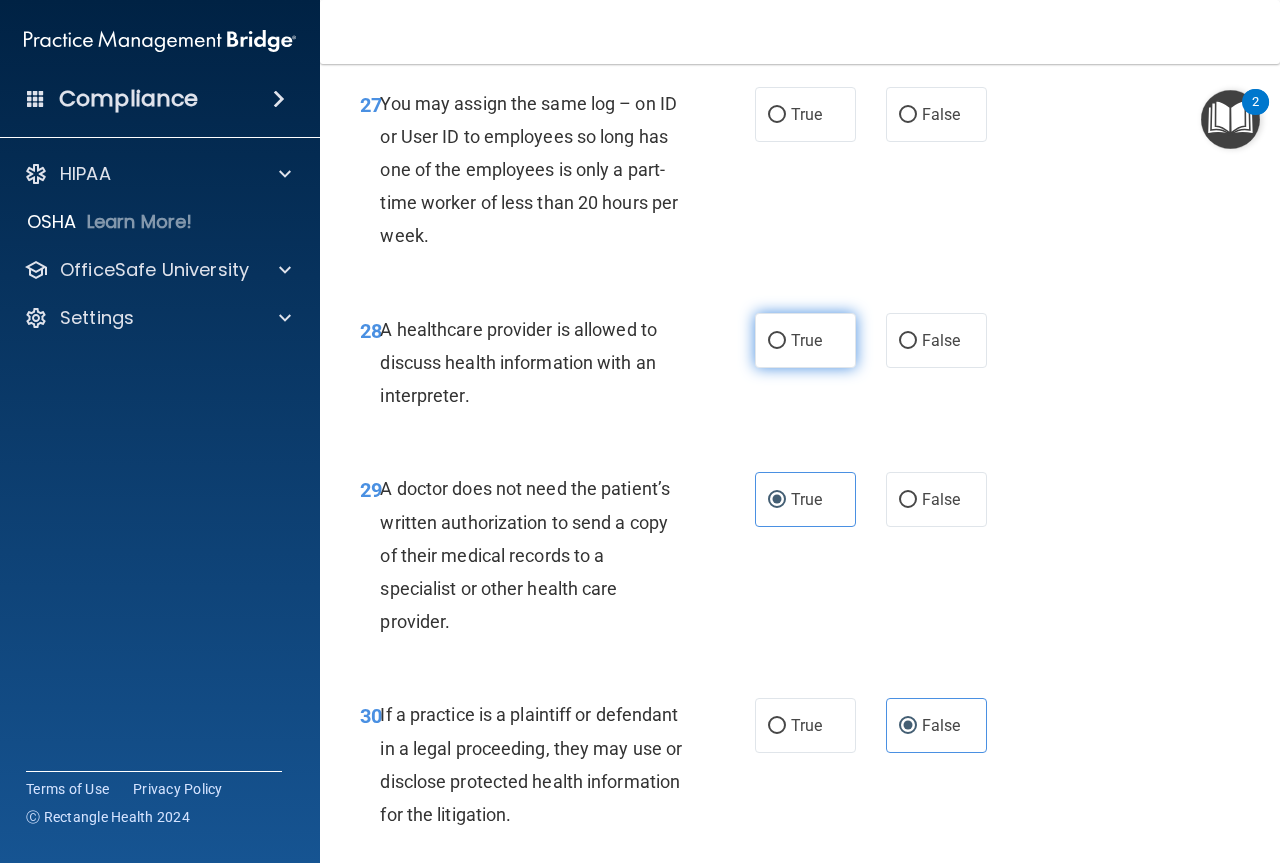 click on "True" at bounding box center (805, 340) 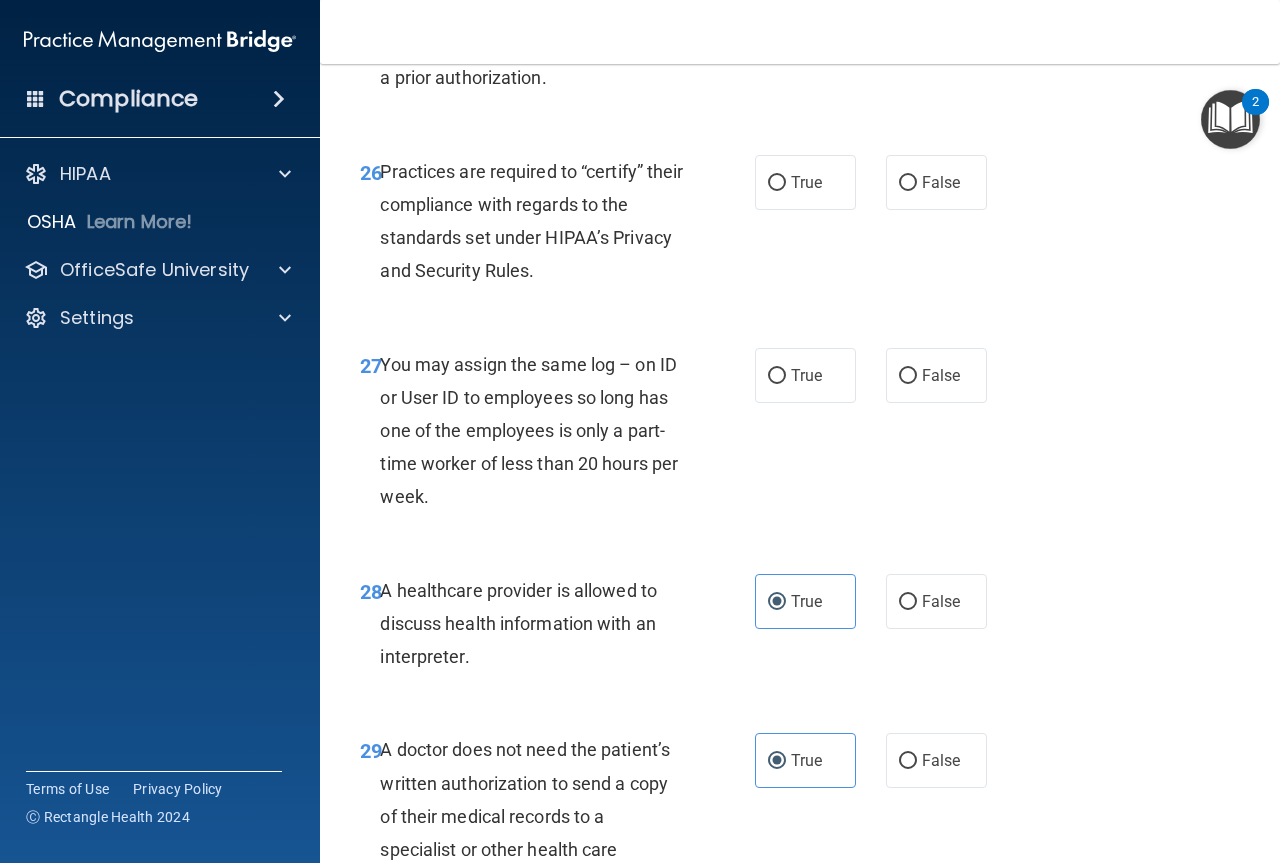scroll, scrollTop: 5102, scrollLeft: 0, axis: vertical 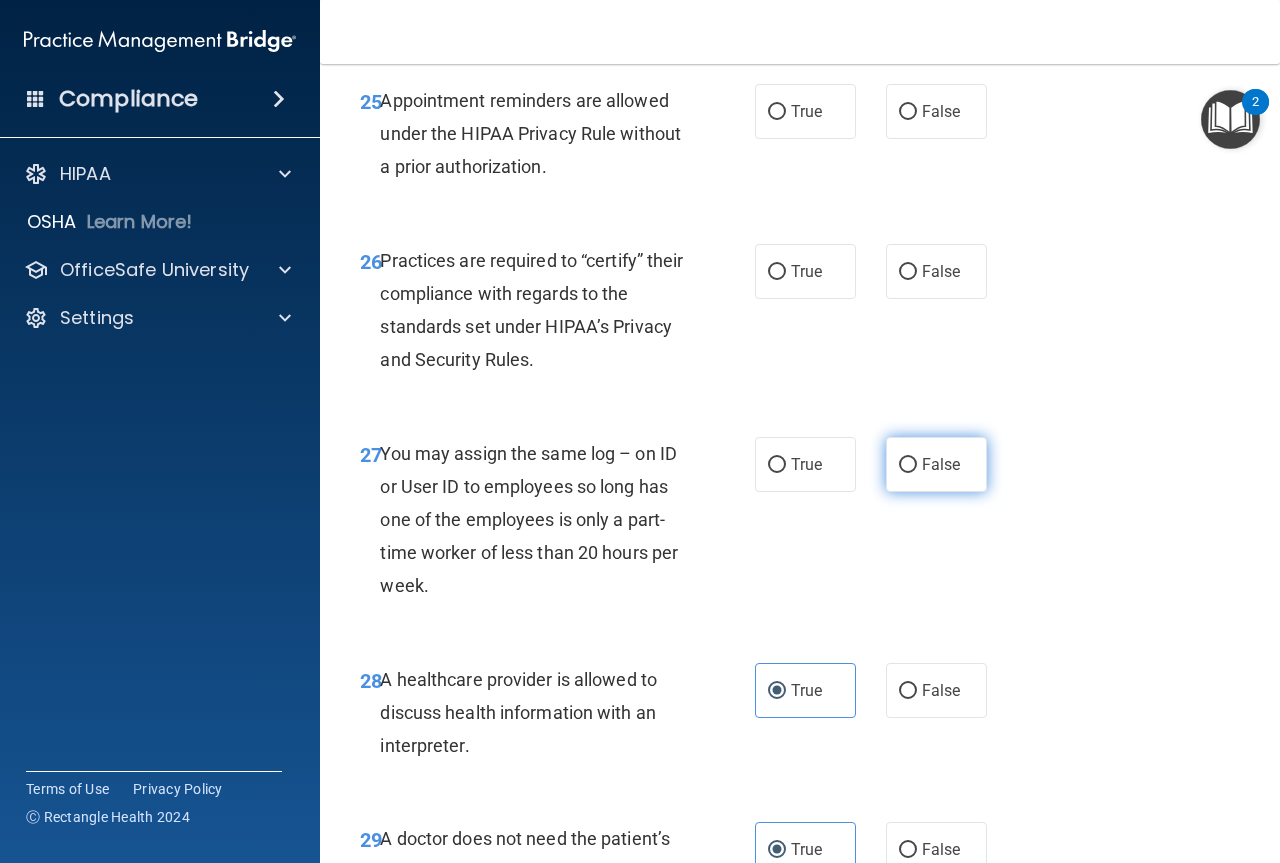 click on "False" at bounding box center (908, 465) 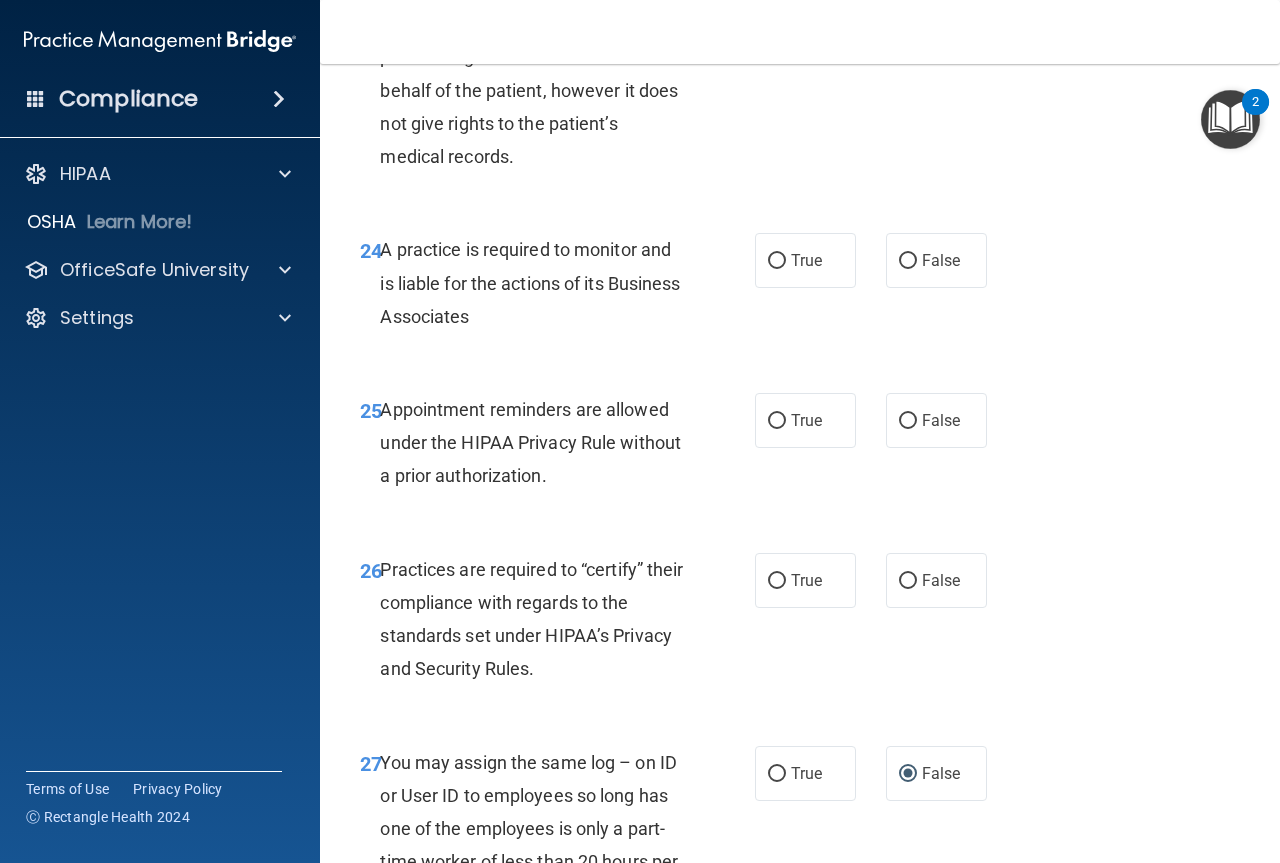 scroll, scrollTop: 4752, scrollLeft: 0, axis: vertical 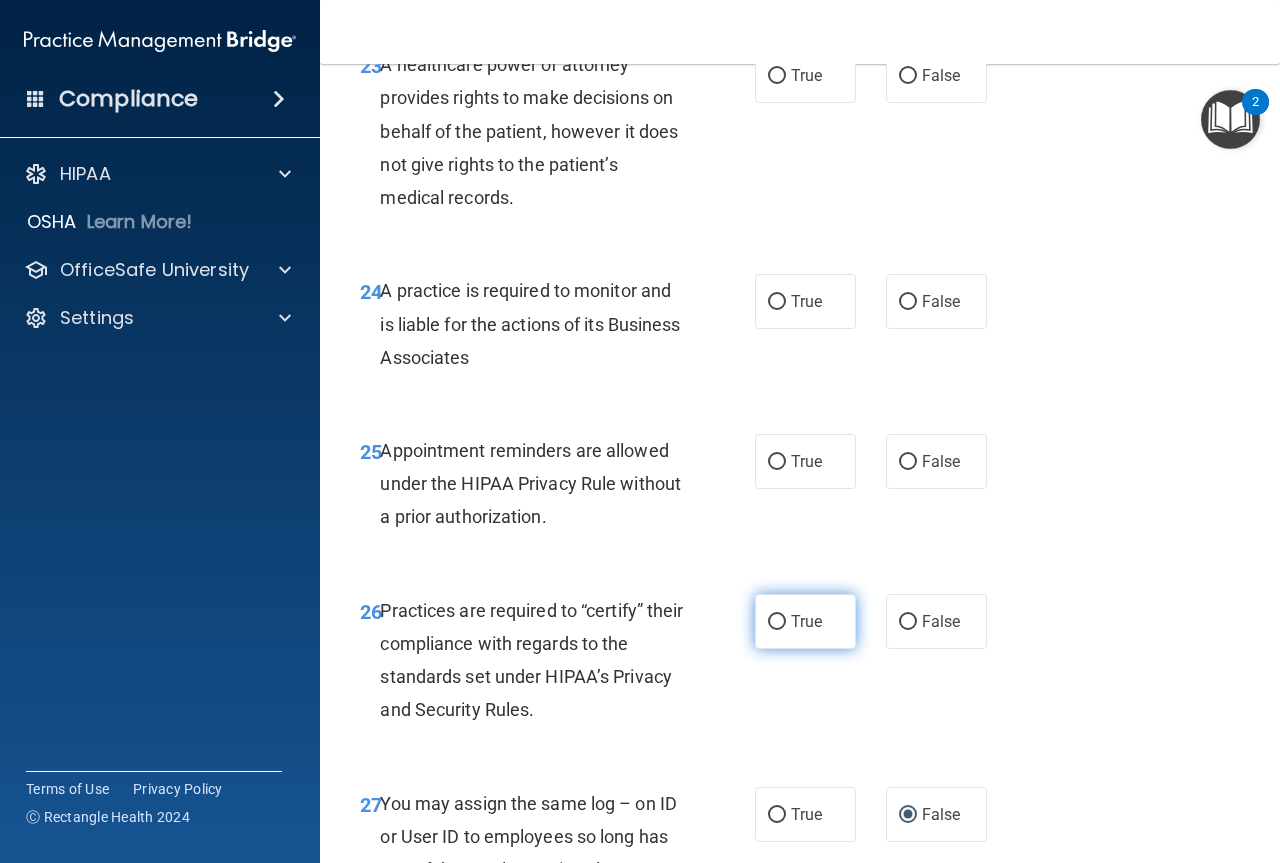 click on "True" at bounding box center [806, 621] 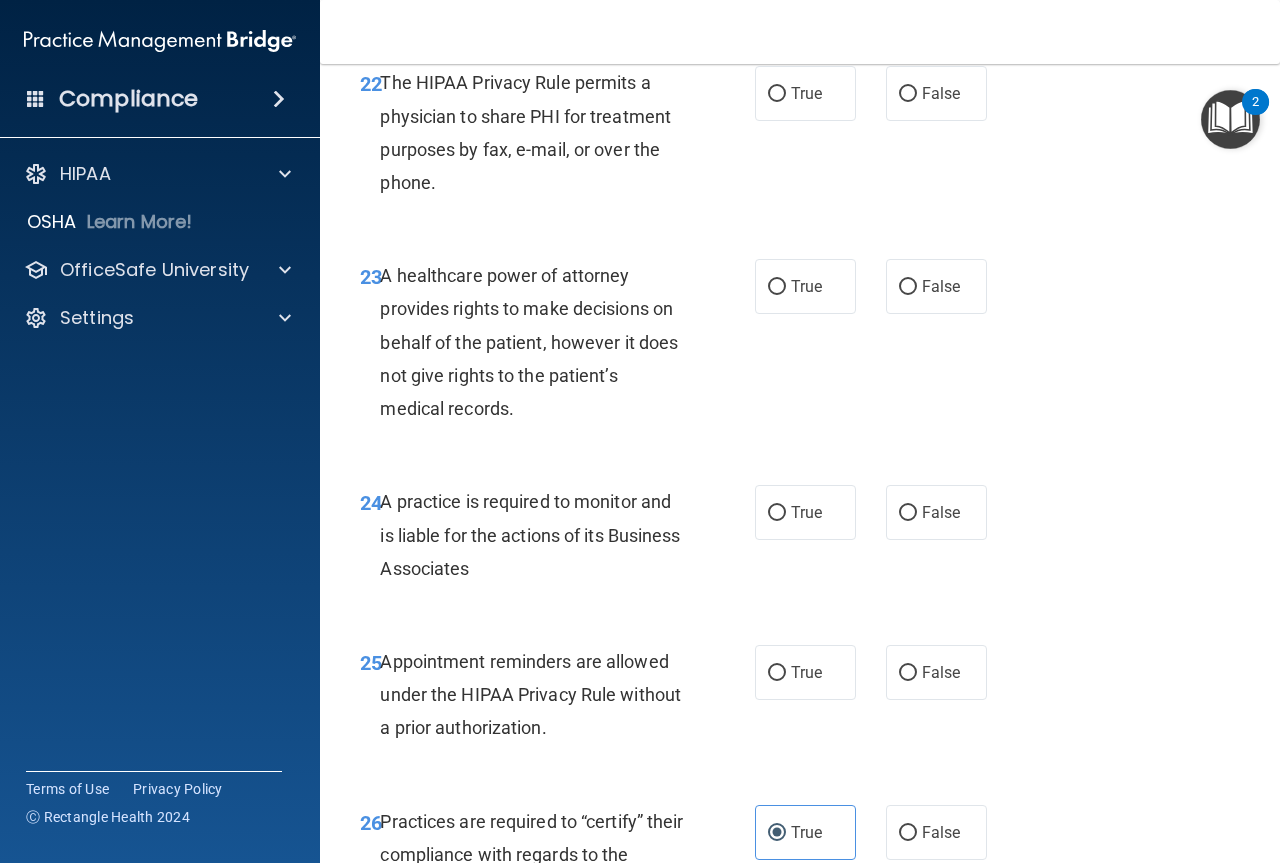 scroll, scrollTop: 4552, scrollLeft: 0, axis: vertical 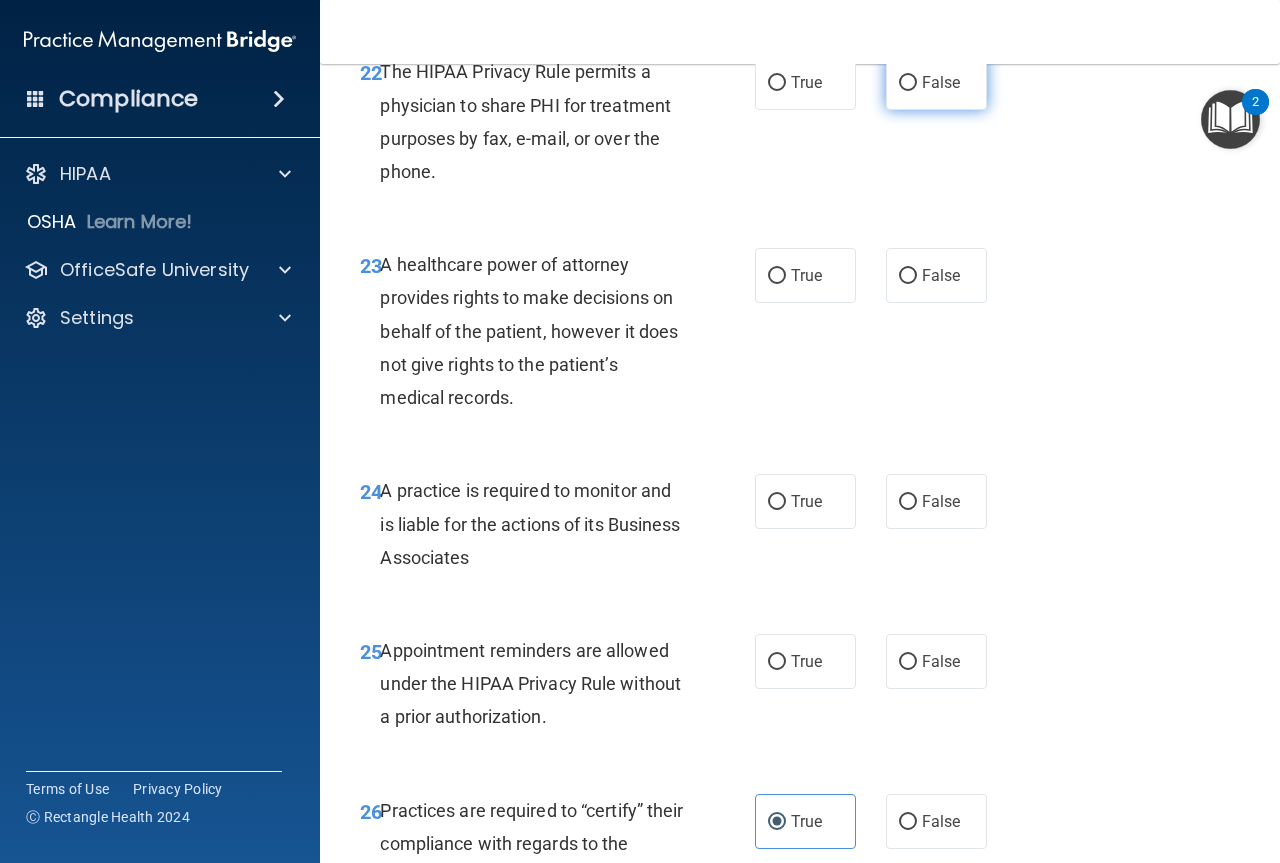 click on "False" at bounding box center [936, 82] 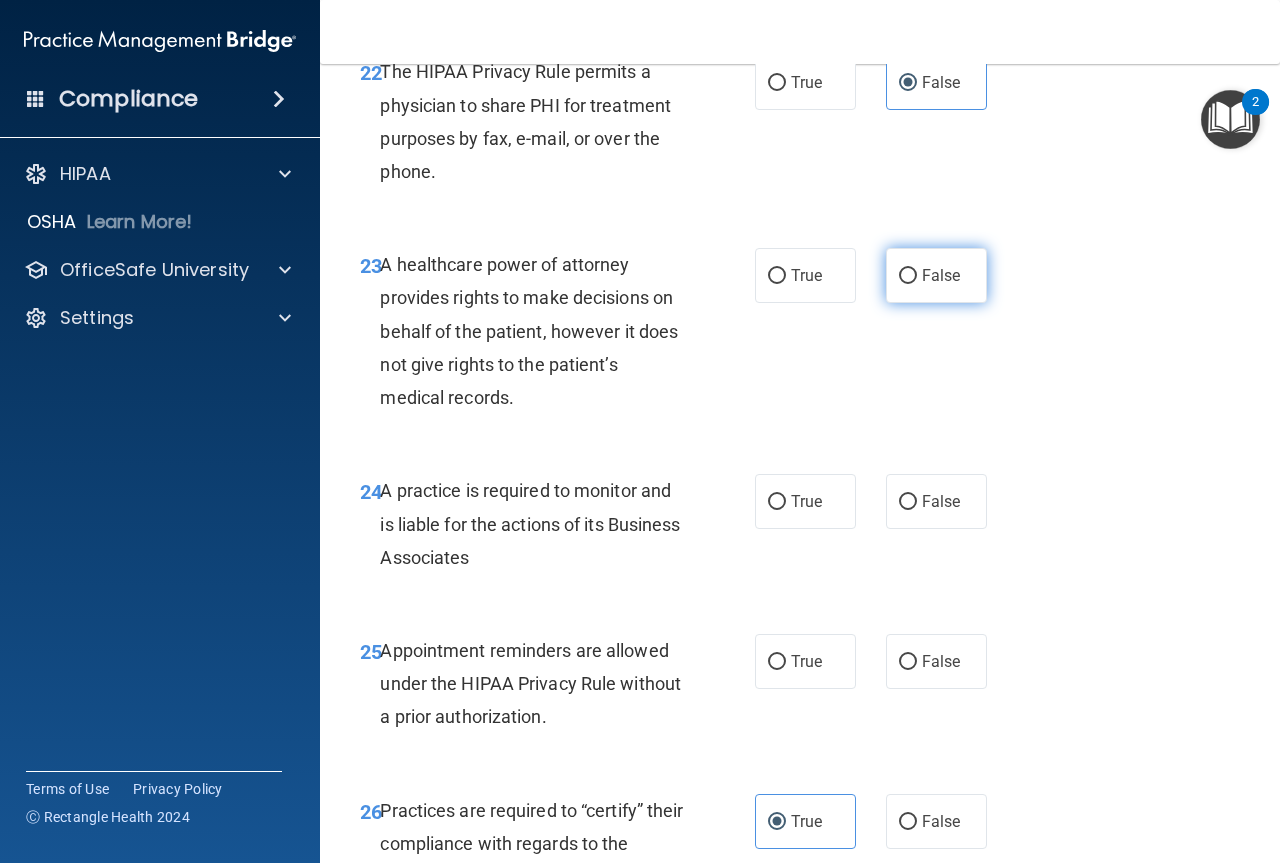 click on "False" at bounding box center [908, 276] 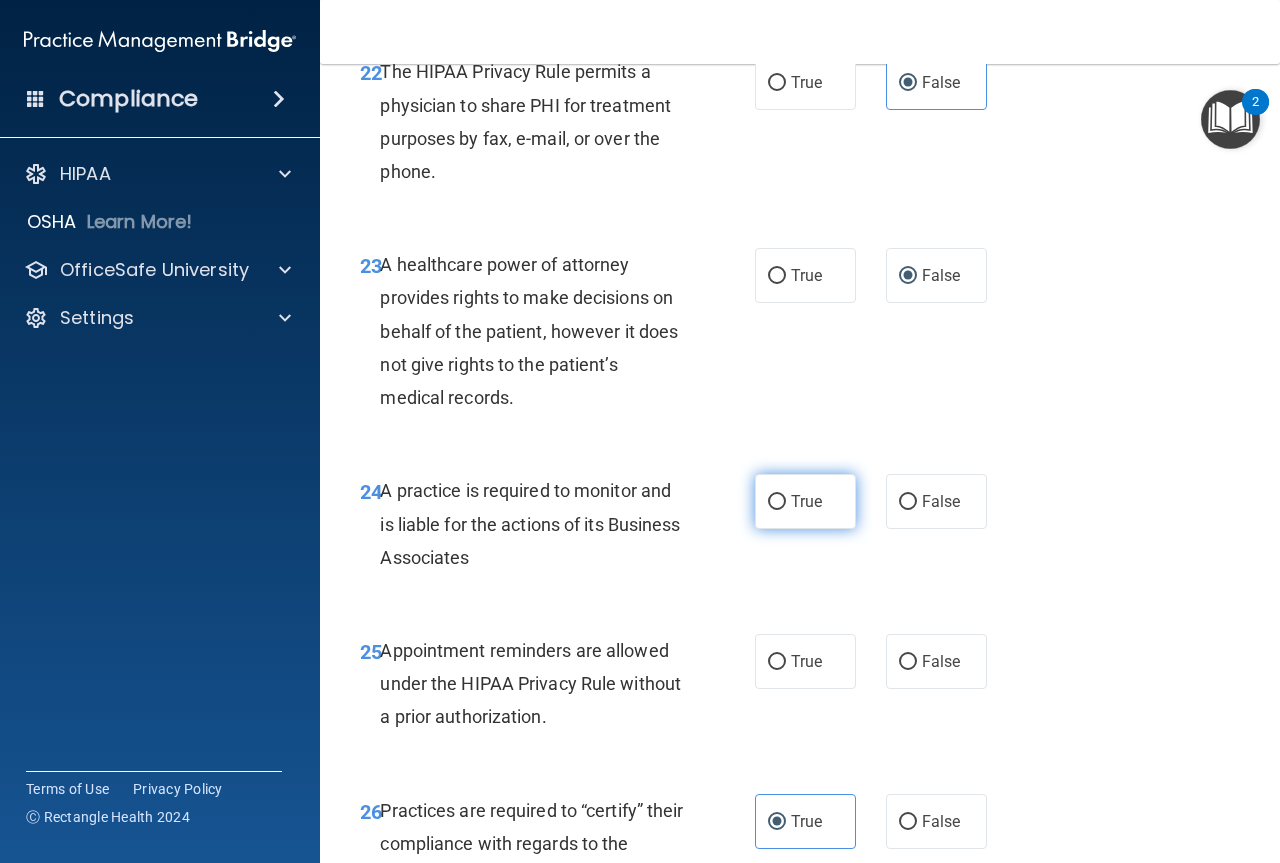 click on "True" at bounding box center (806, 501) 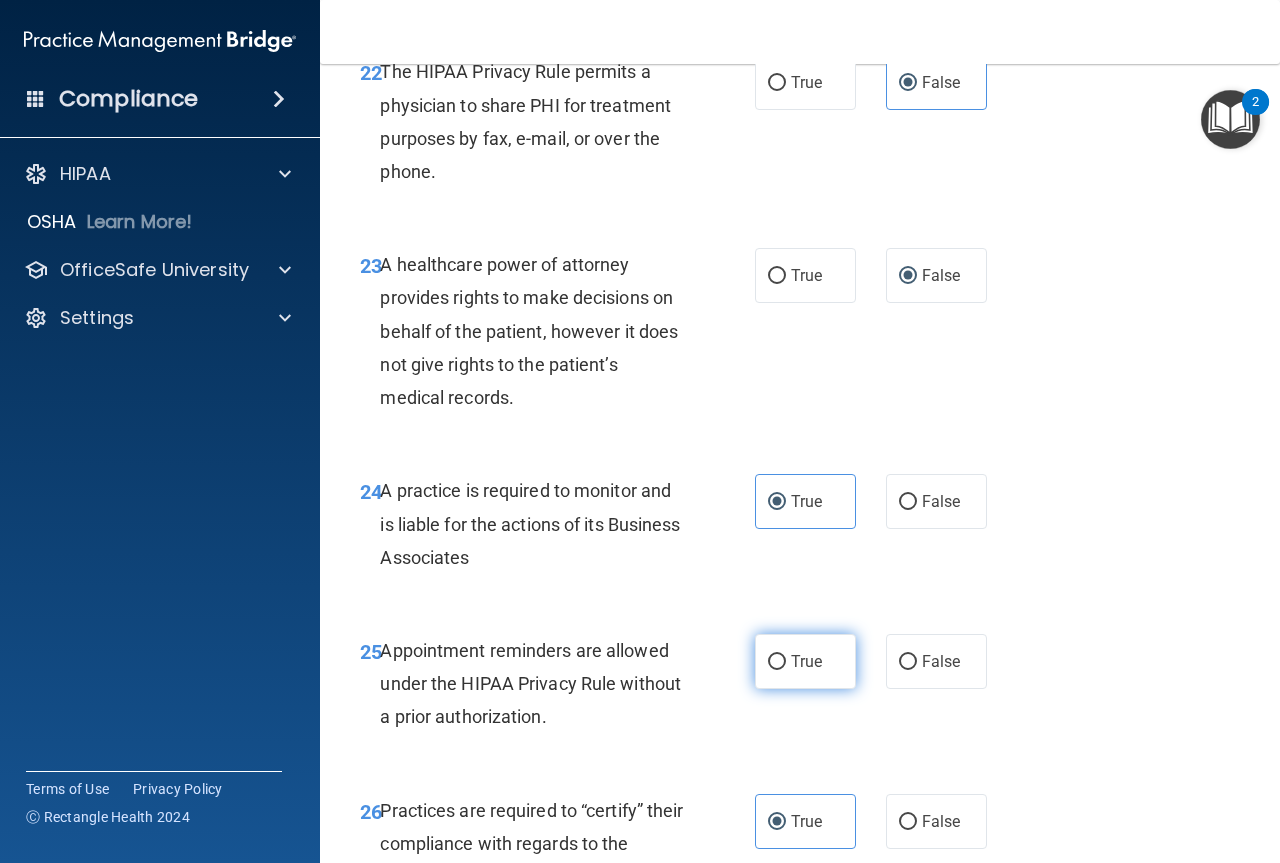 click on "True" at bounding box center (805, 661) 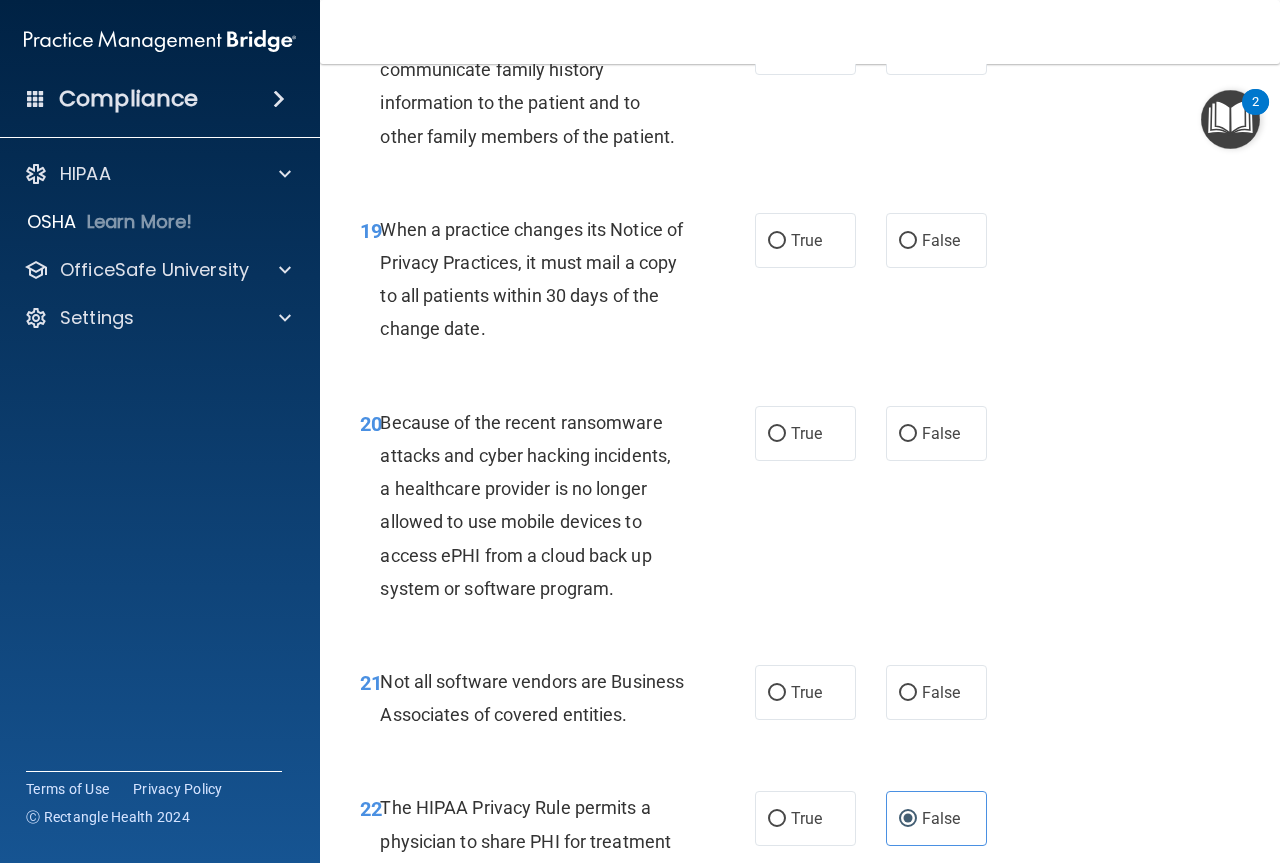 scroll, scrollTop: 3802, scrollLeft: 0, axis: vertical 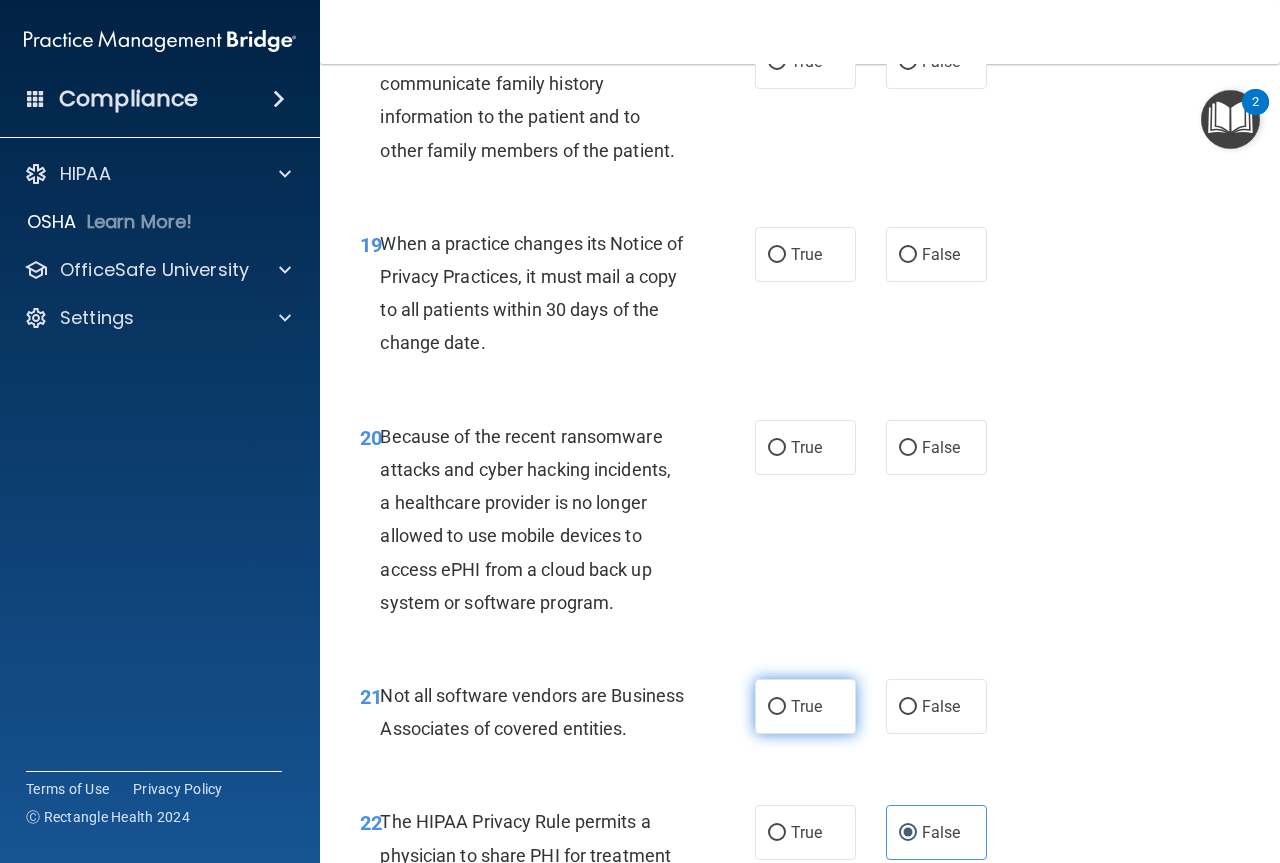 click on "True" at bounding box center [806, 706] 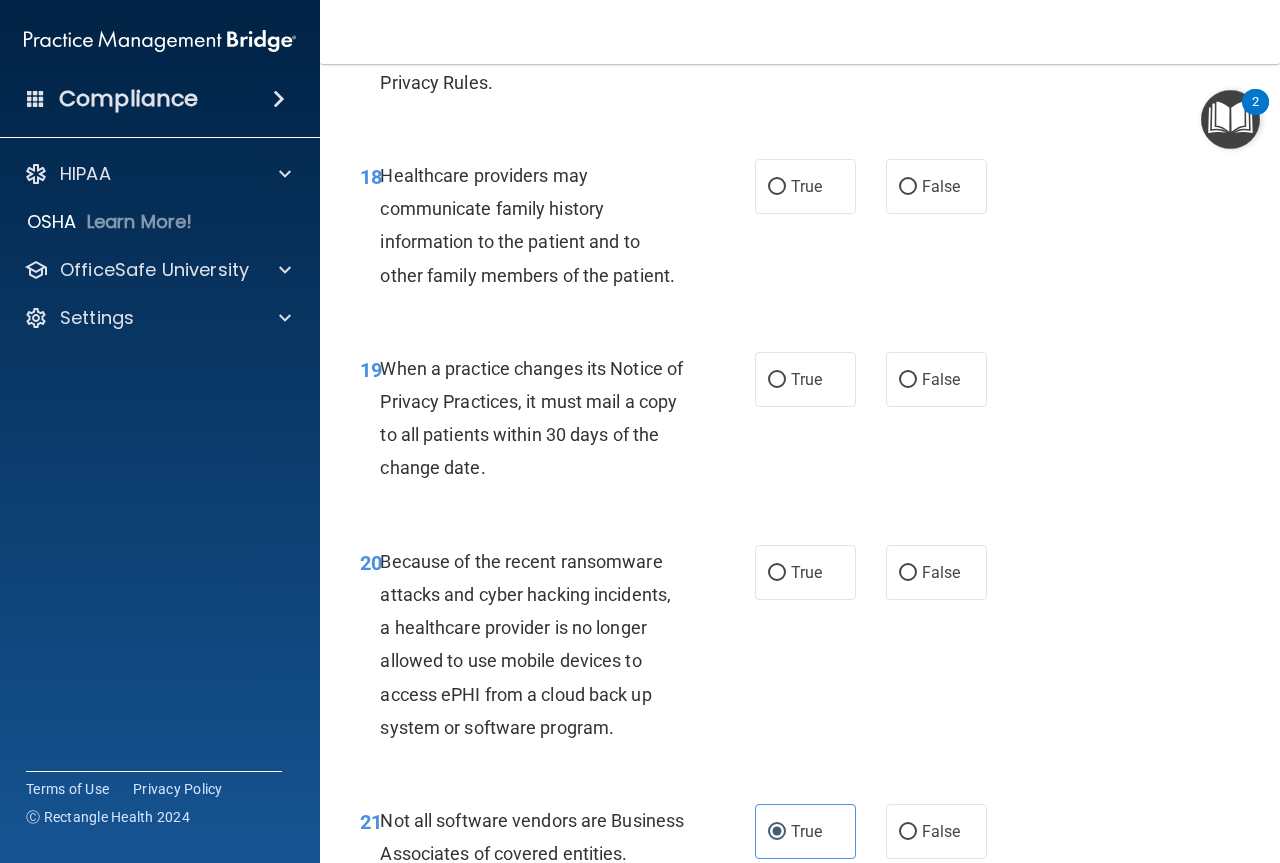 scroll, scrollTop: 3702, scrollLeft: 0, axis: vertical 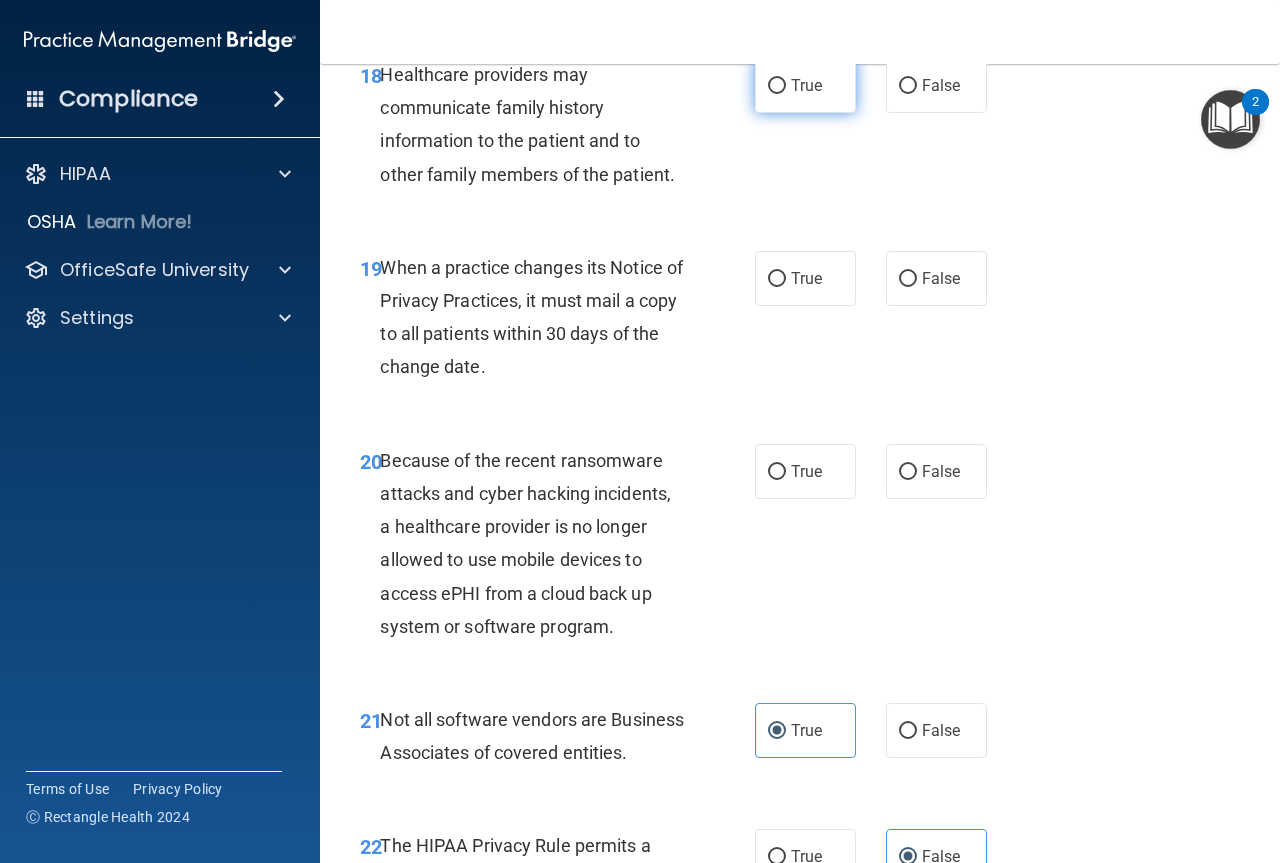 click on "True" at bounding box center (805, 85) 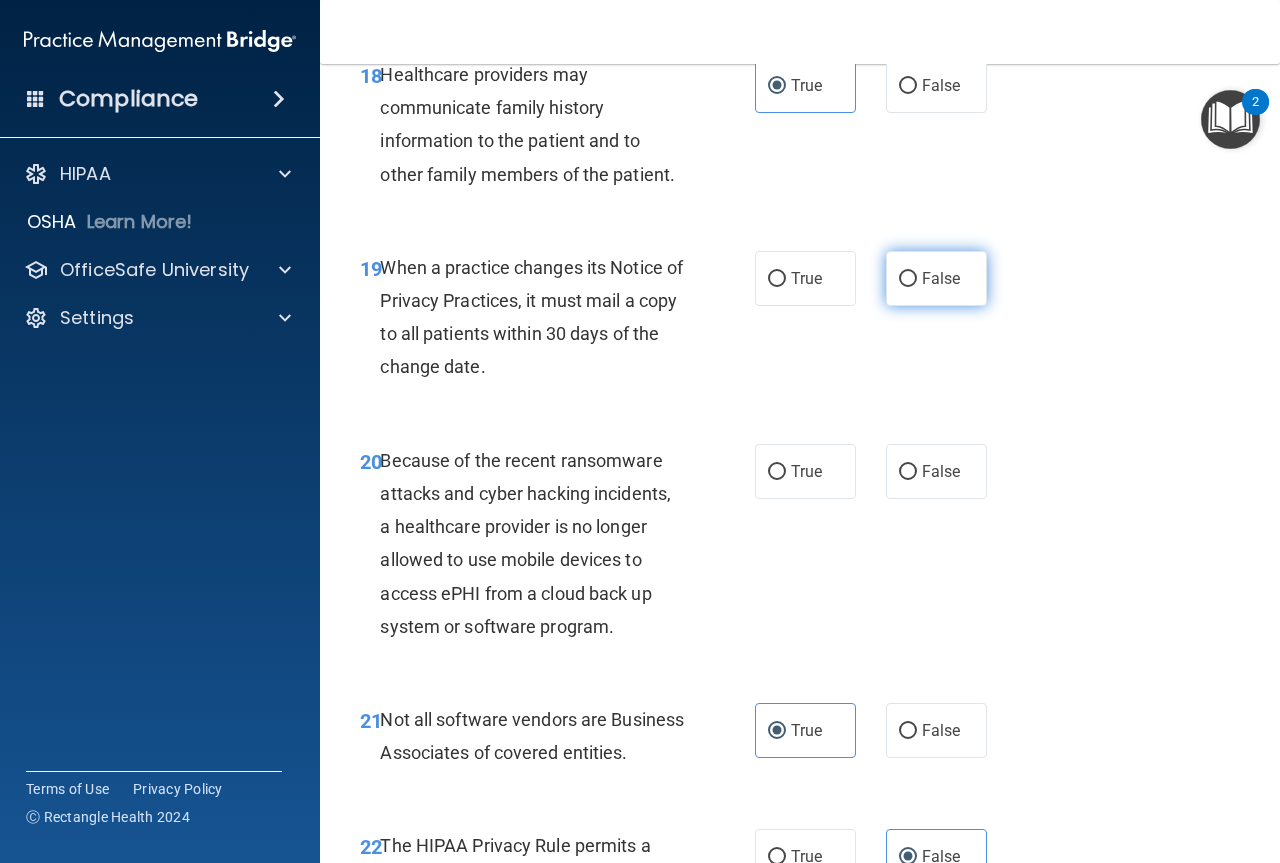click on "False" at bounding box center (908, 279) 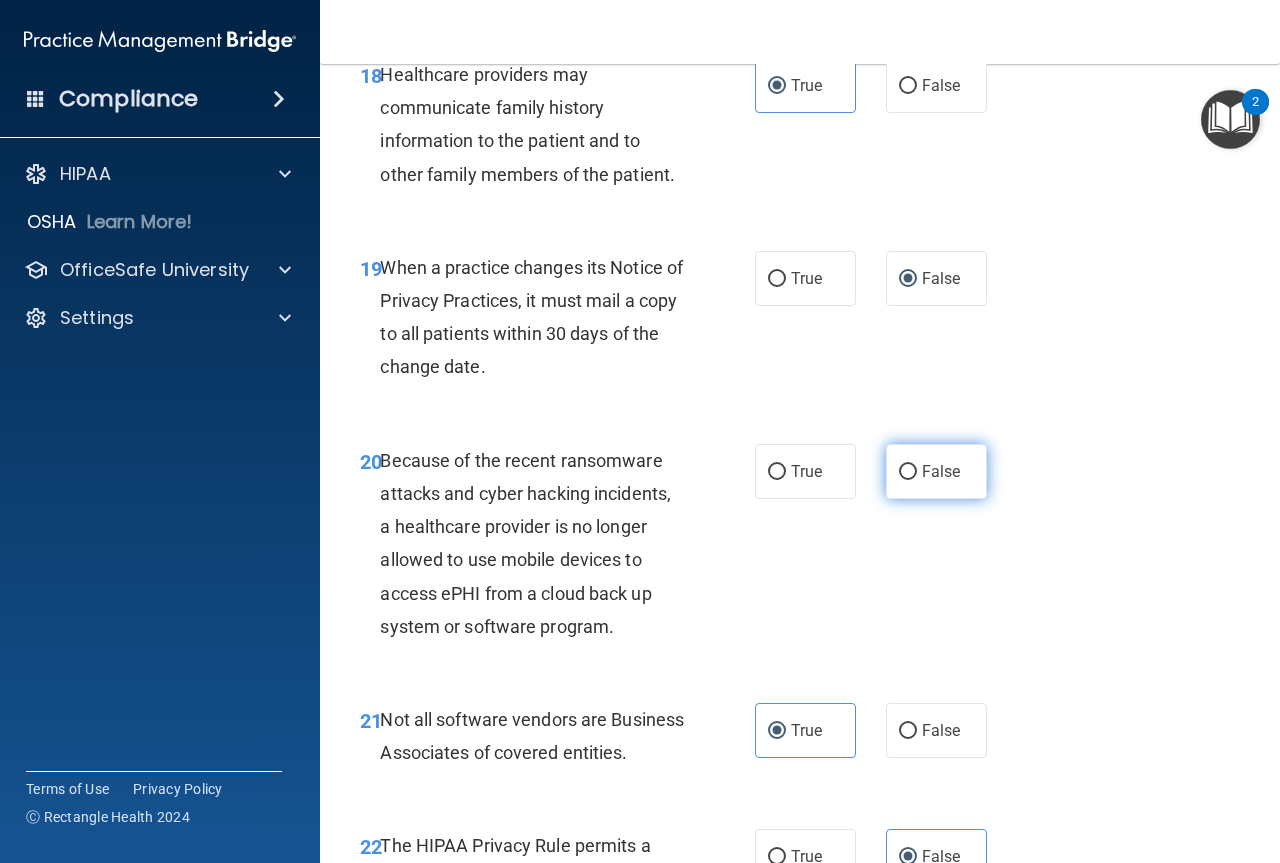 click on "False" at bounding box center [936, 471] 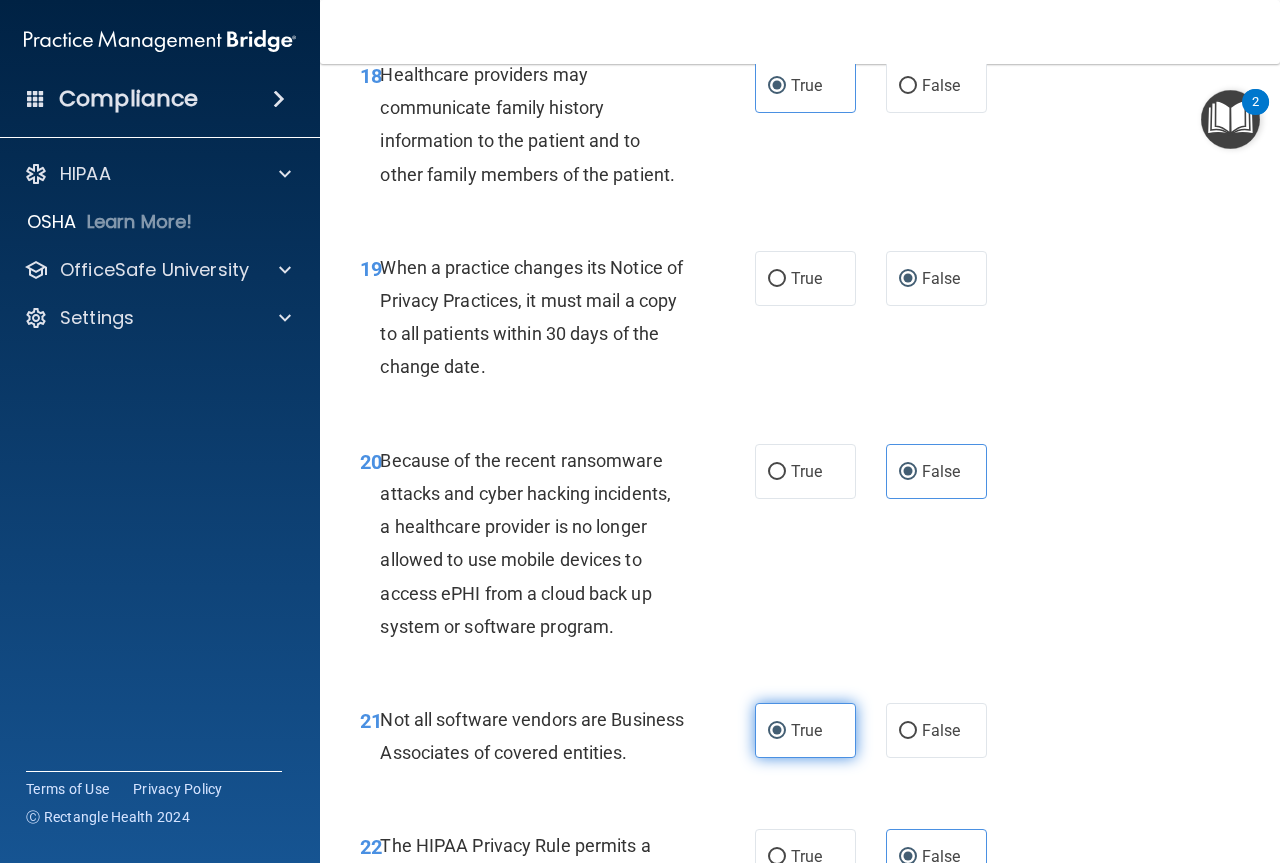 click on "True" at bounding box center [806, 730] 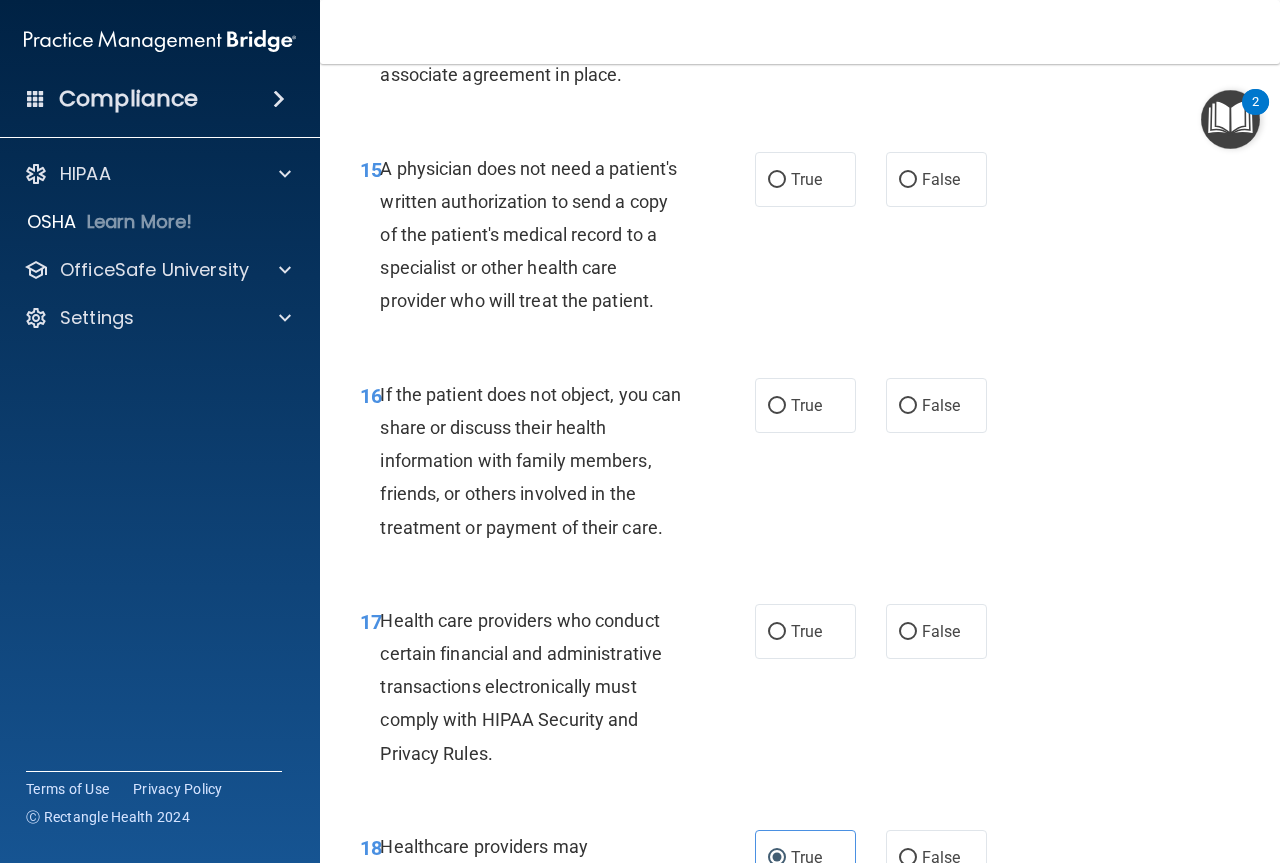 scroll, scrollTop: 3003, scrollLeft: 0, axis: vertical 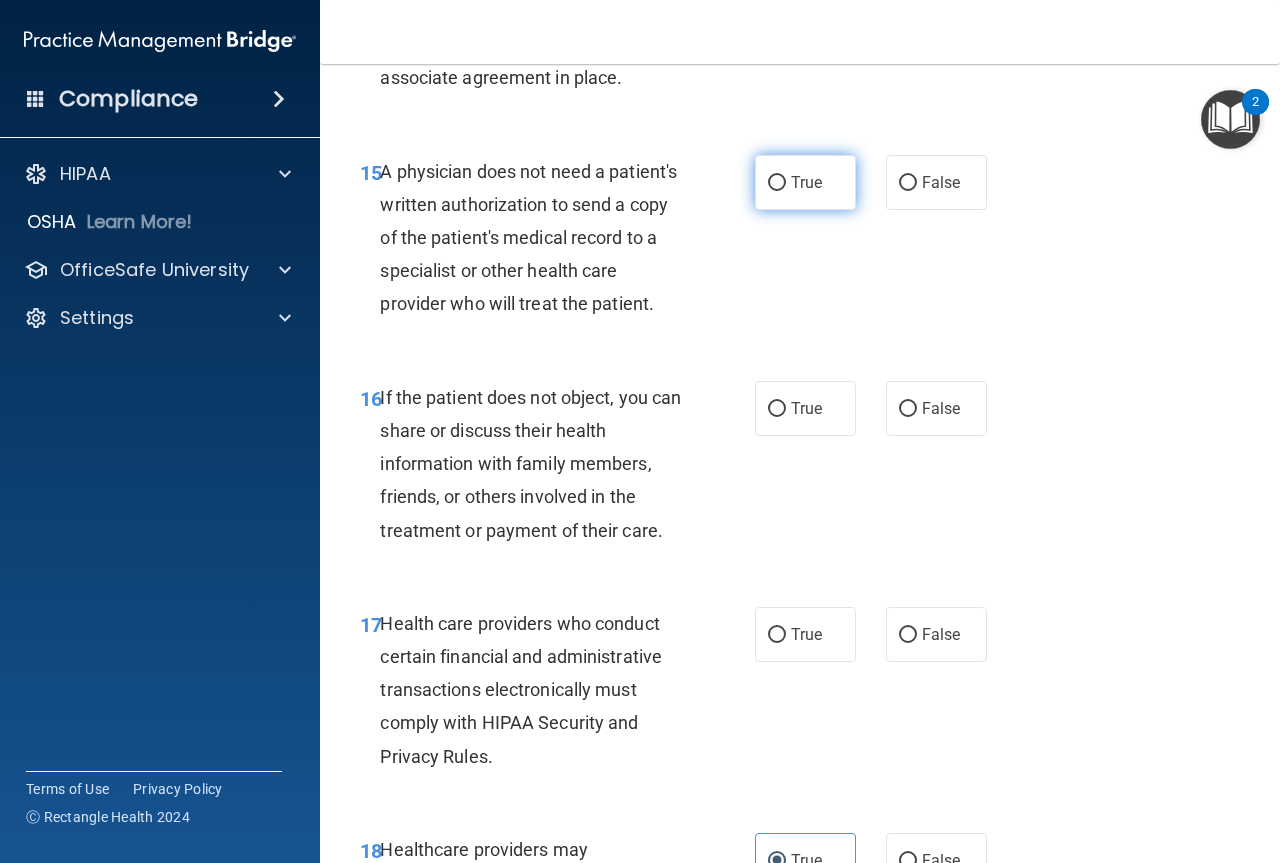 click on "True" at bounding box center [806, 182] 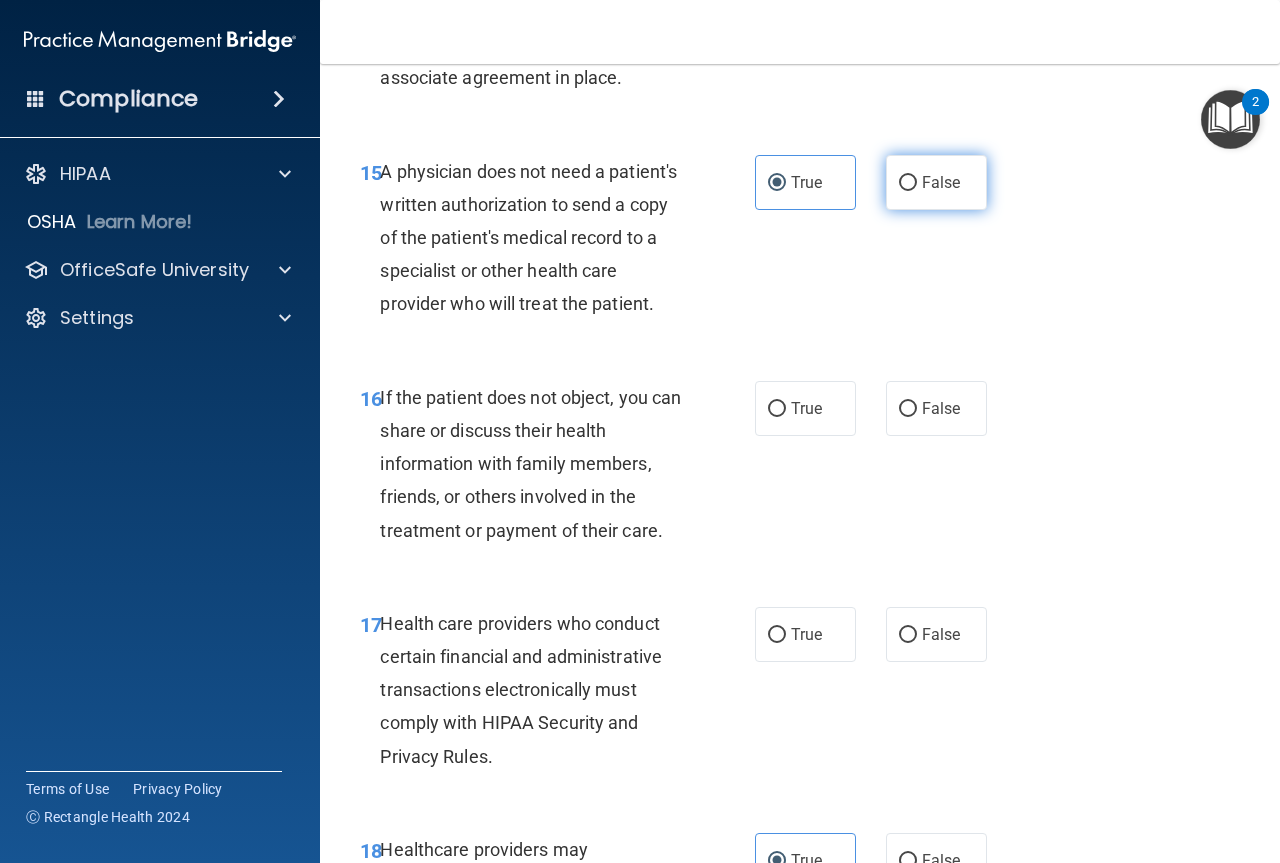 click on "False" at bounding box center (908, 183) 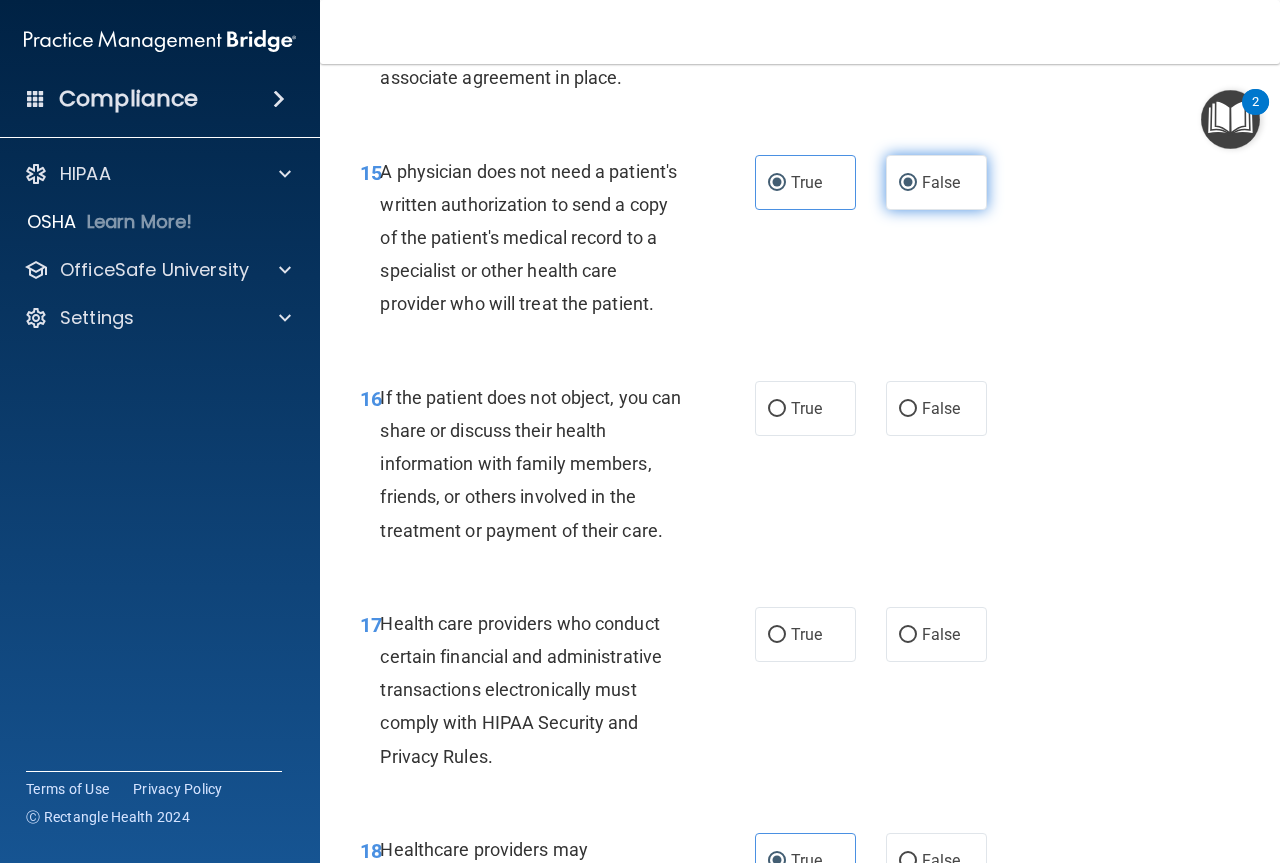 radio on "false" 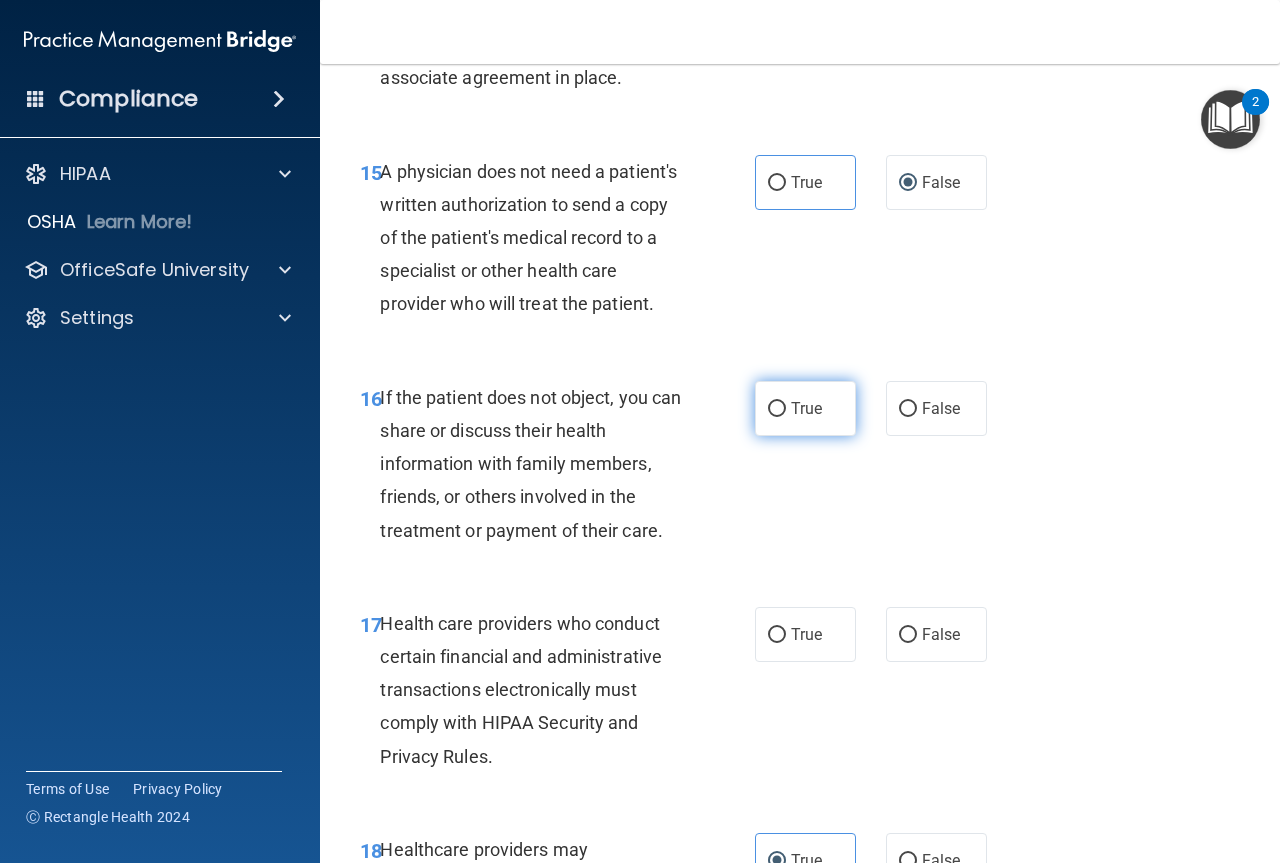 click on "True" at bounding box center [806, 408] 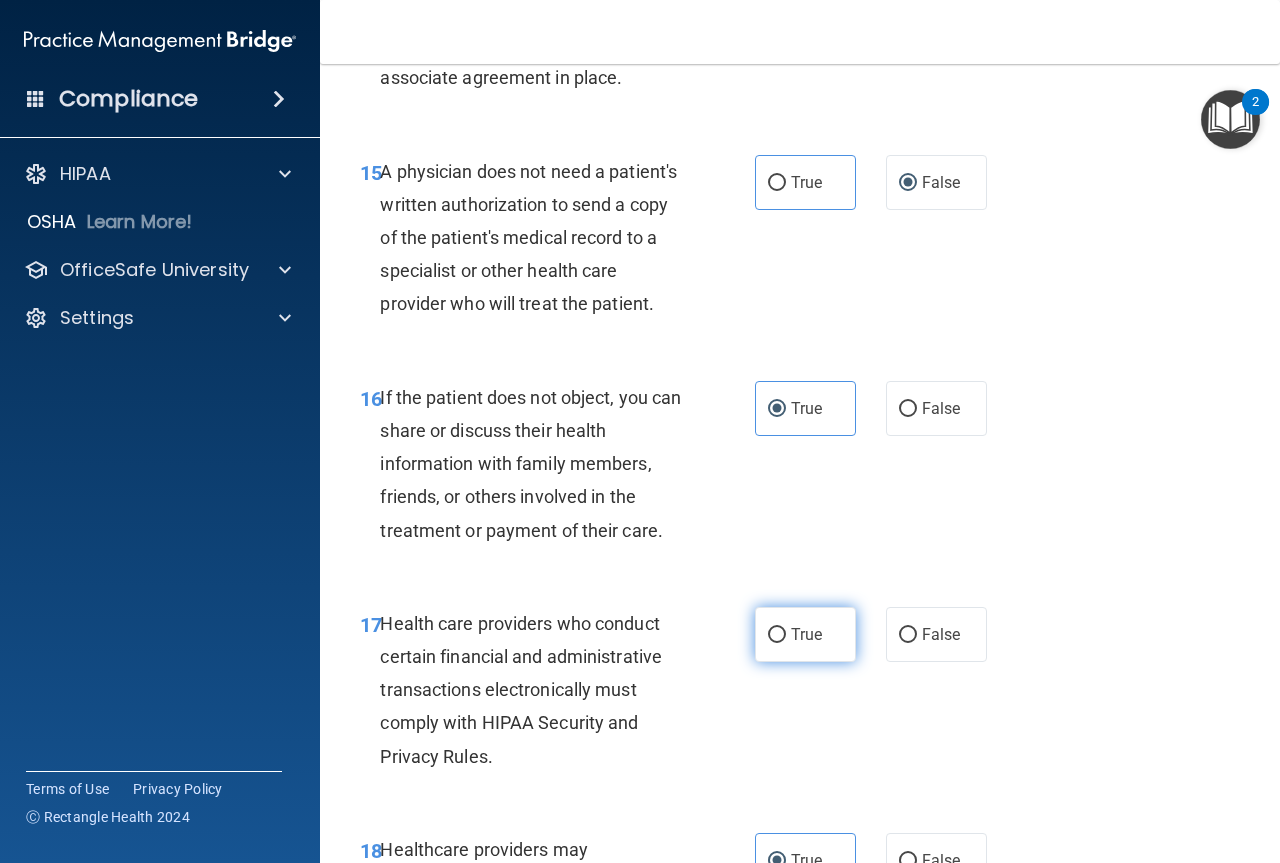 click on "True" at bounding box center (805, 634) 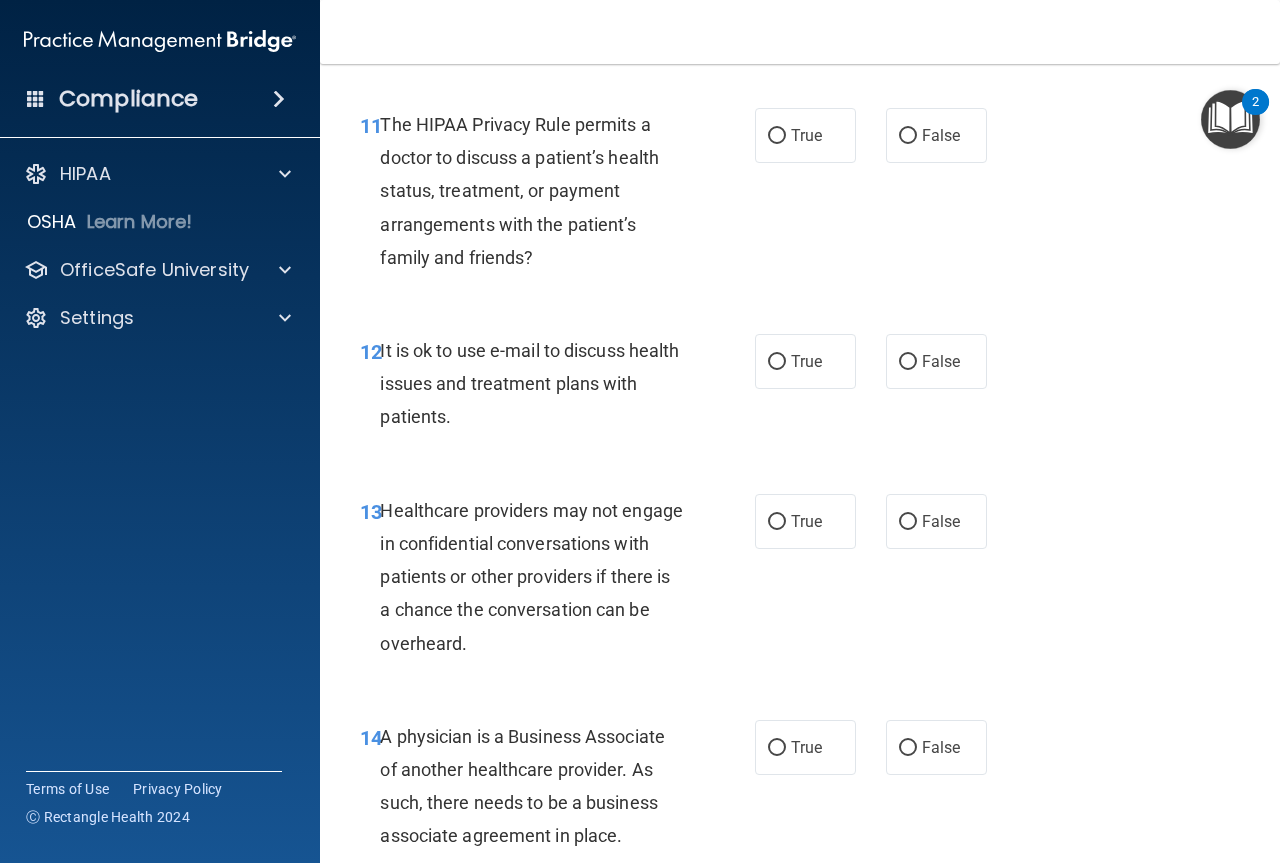 scroll, scrollTop: 2278, scrollLeft: 0, axis: vertical 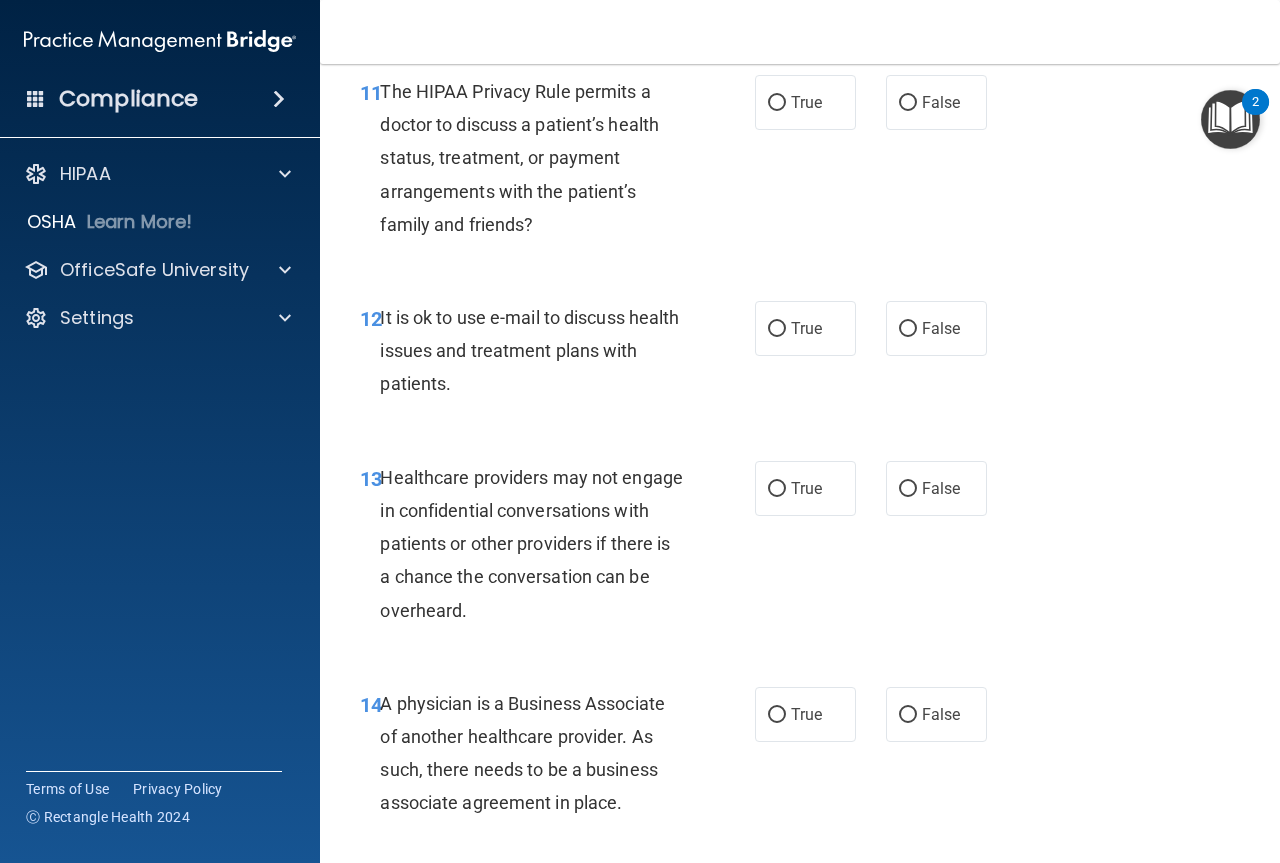 drag, startPoint x: 952, startPoint y: 721, endPoint x: 924, endPoint y: 674, distance: 54.708317 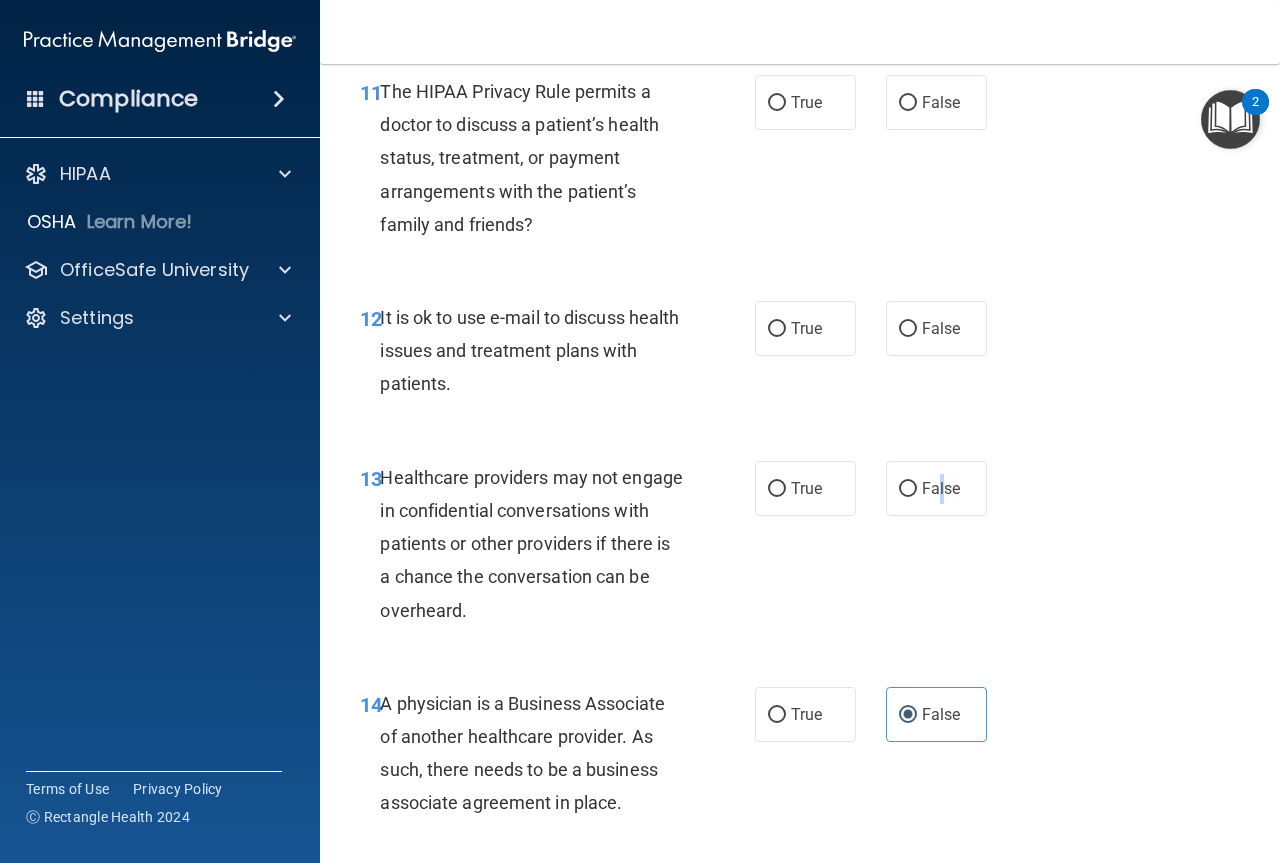 drag, startPoint x: 931, startPoint y: 511, endPoint x: 931, endPoint y: 445, distance: 66 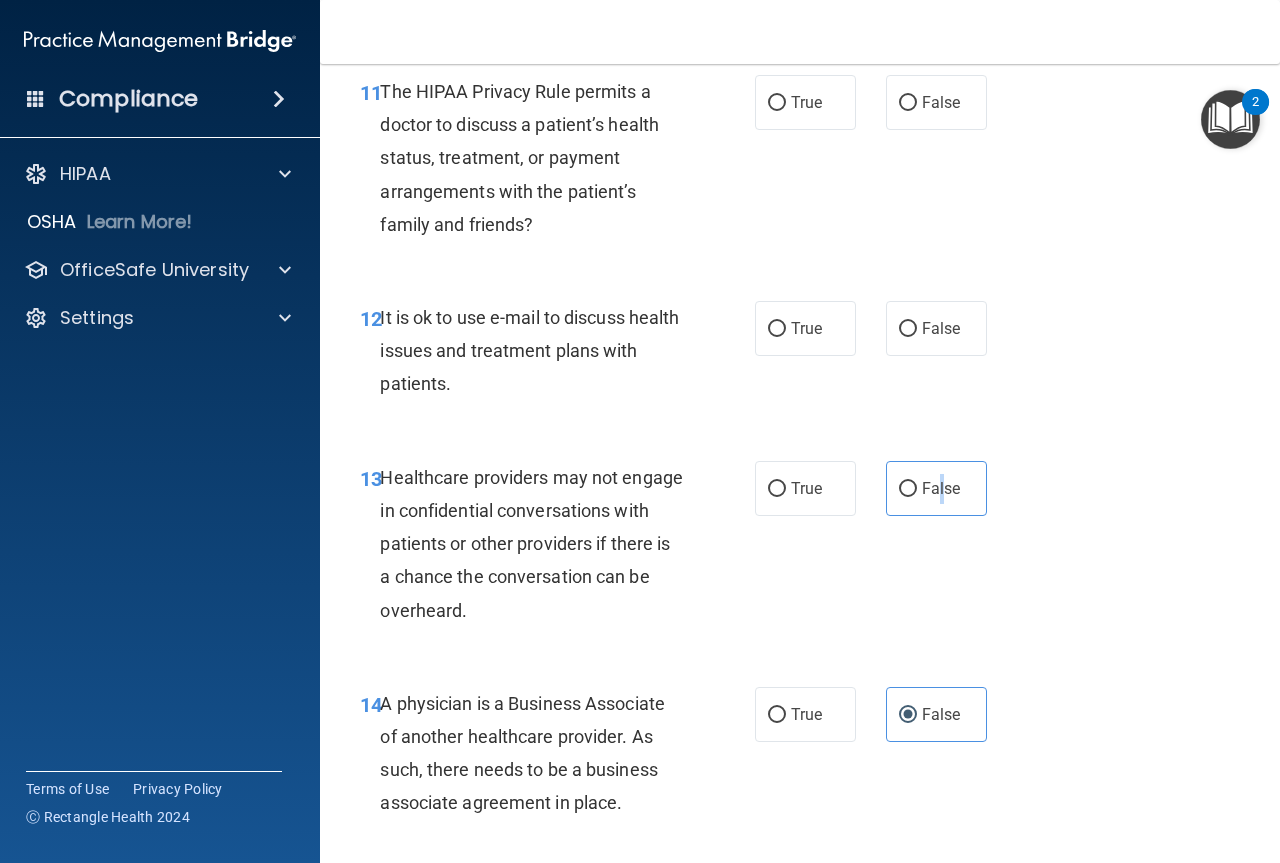 drag, startPoint x: 940, startPoint y: 344, endPoint x: 917, endPoint y: 290, distance: 58.694122 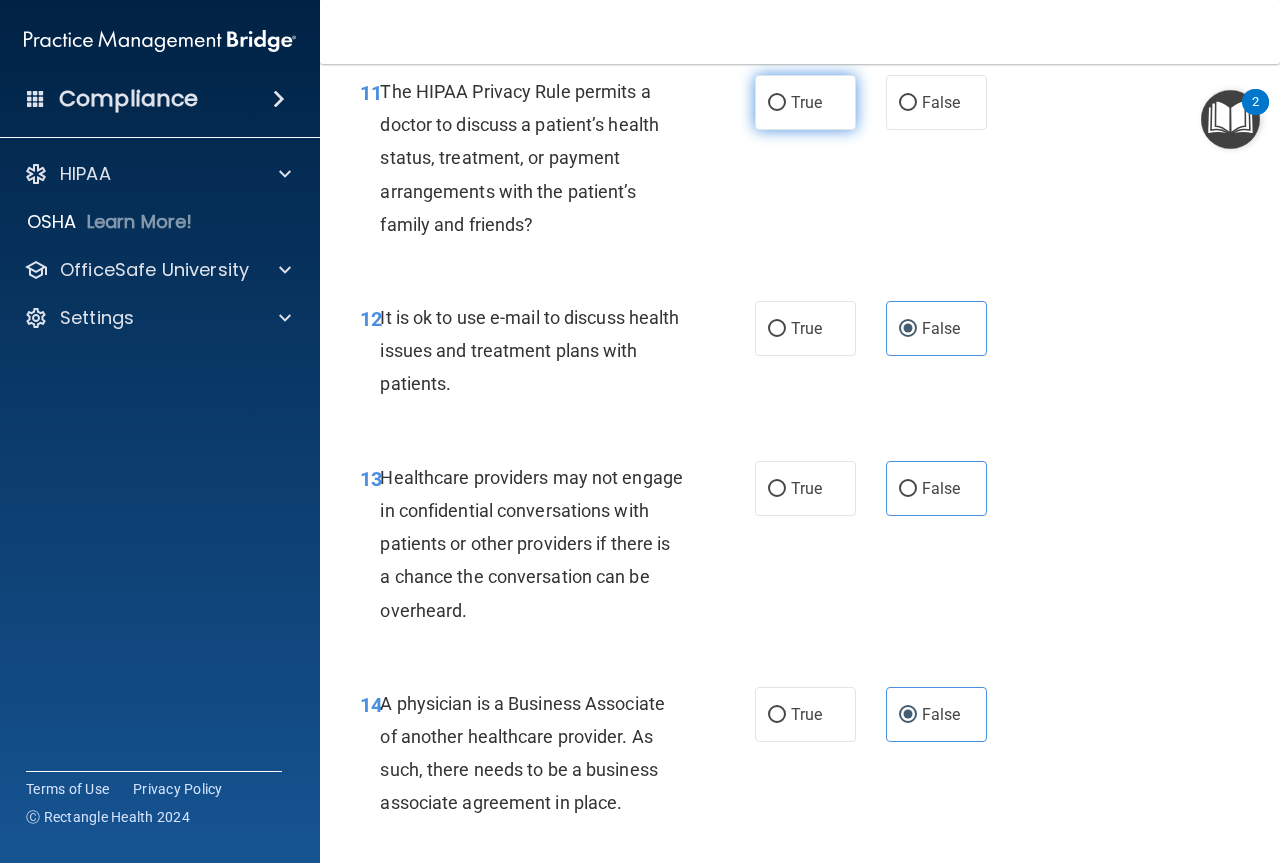 click on "True" at bounding box center (805, 102) 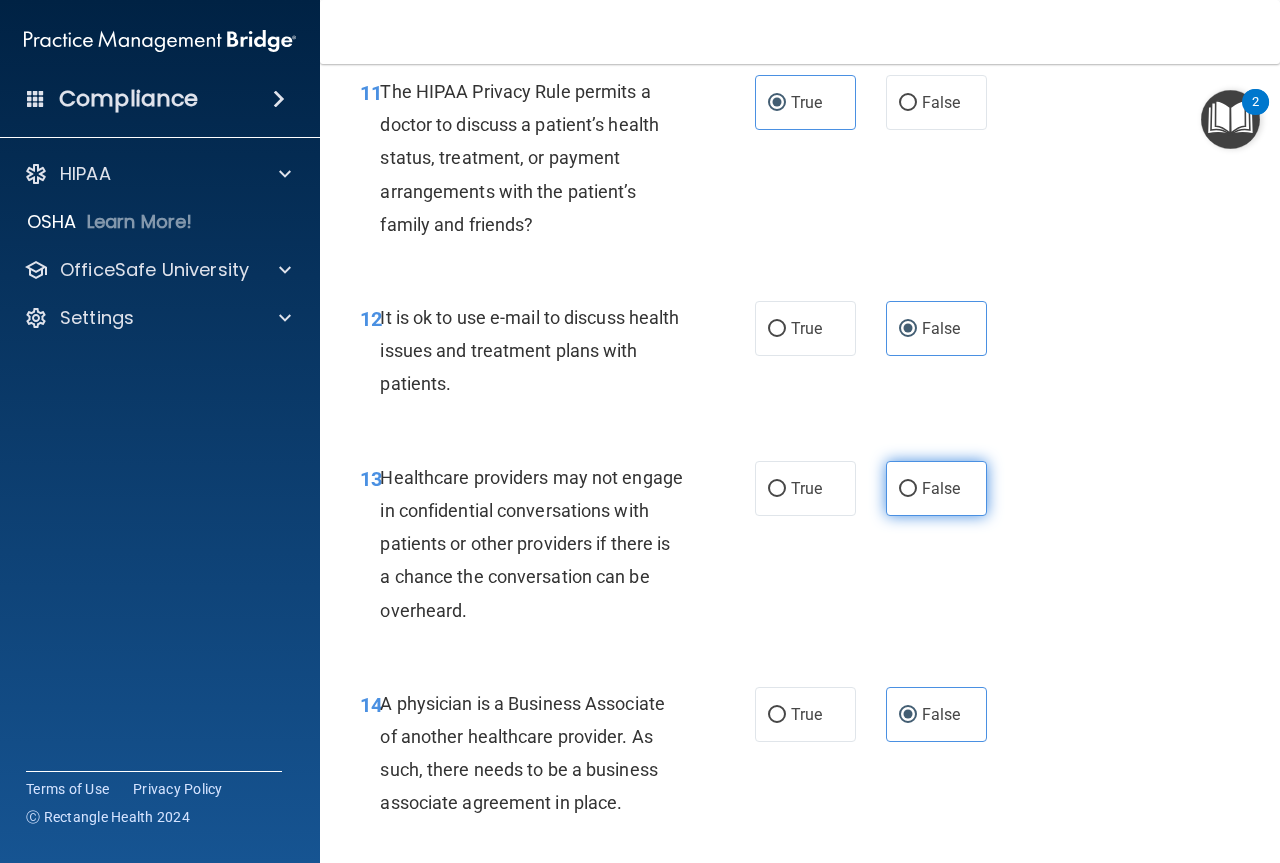 click on "False" at bounding box center [936, 488] 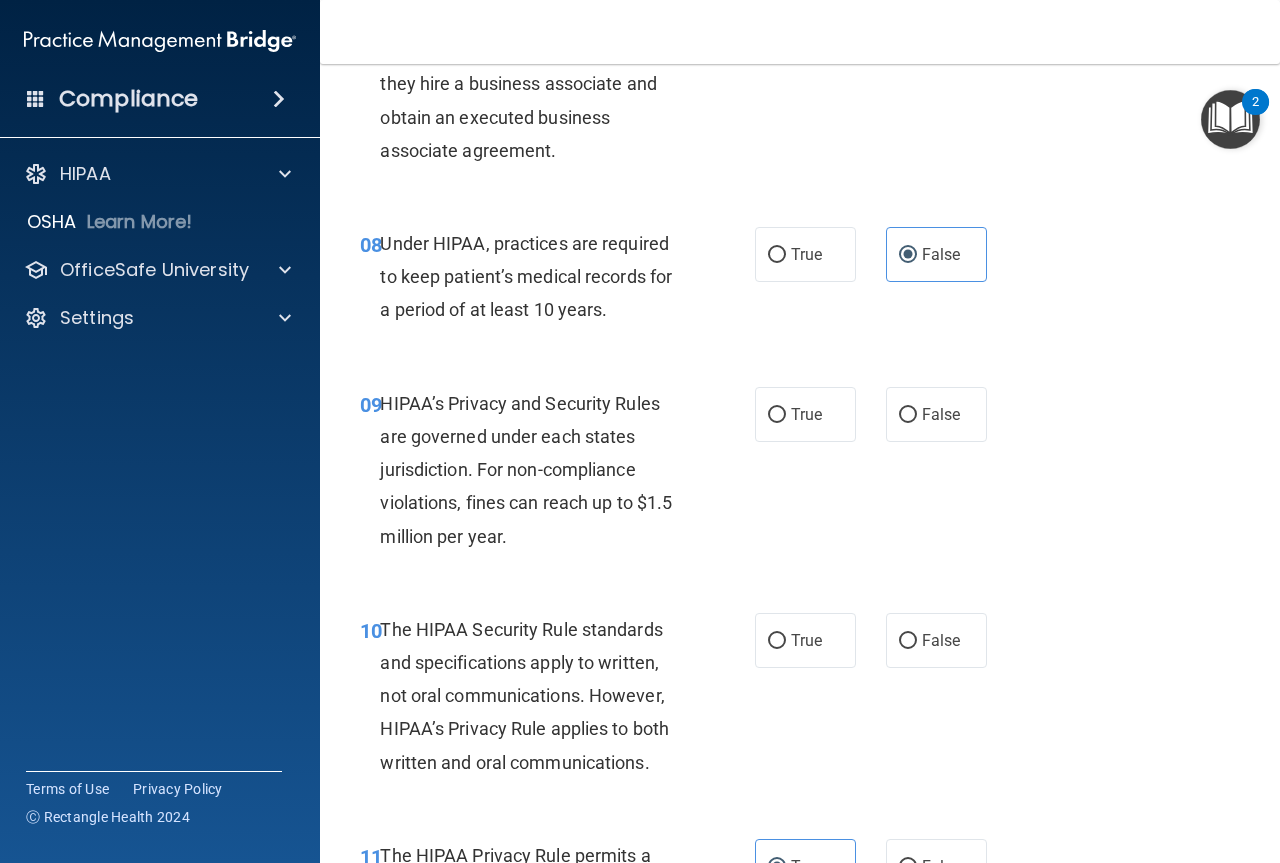 scroll, scrollTop: 1528, scrollLeft: 0, axis: vertical 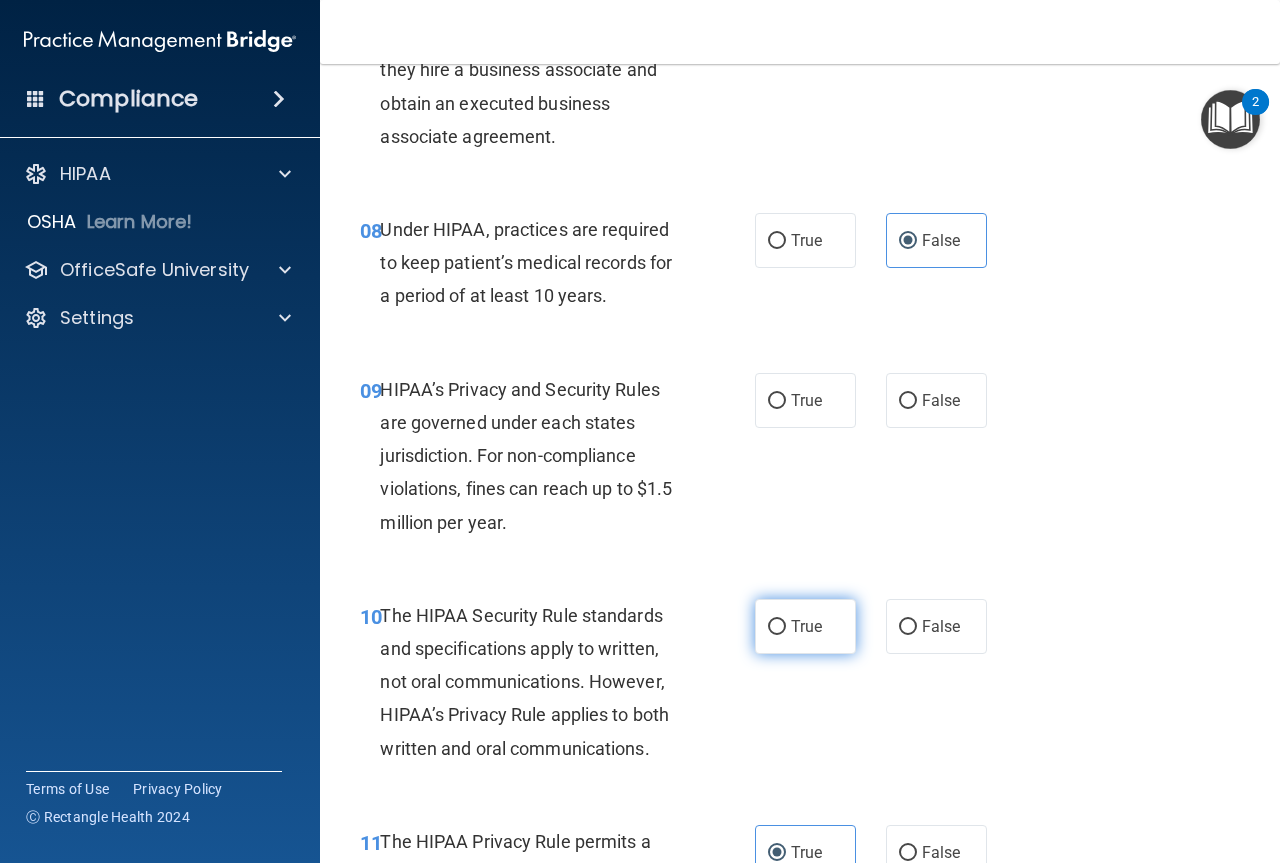 click on "True" at bounding box center (805, 626) 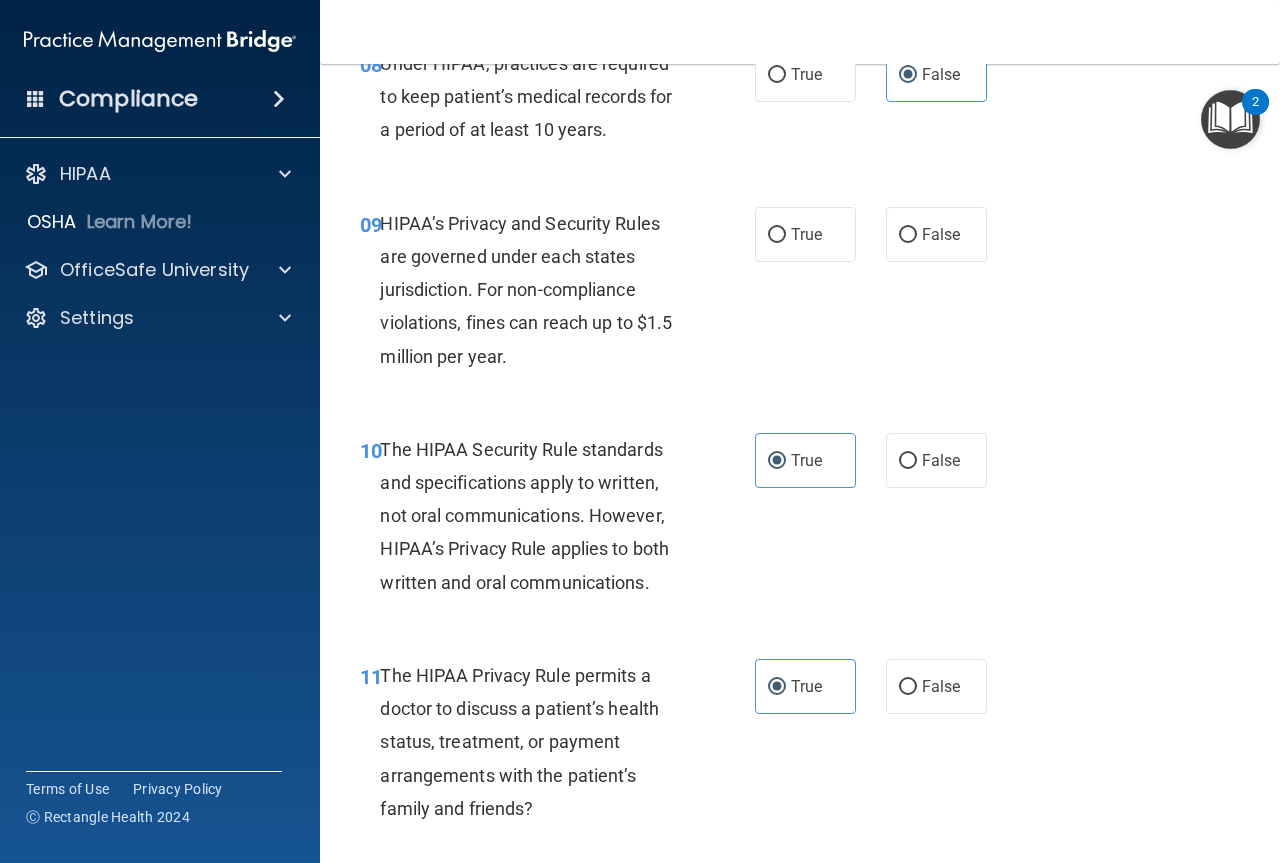 scroll, scrollTop: 1653, scrollLeft: 0, axis: vertical 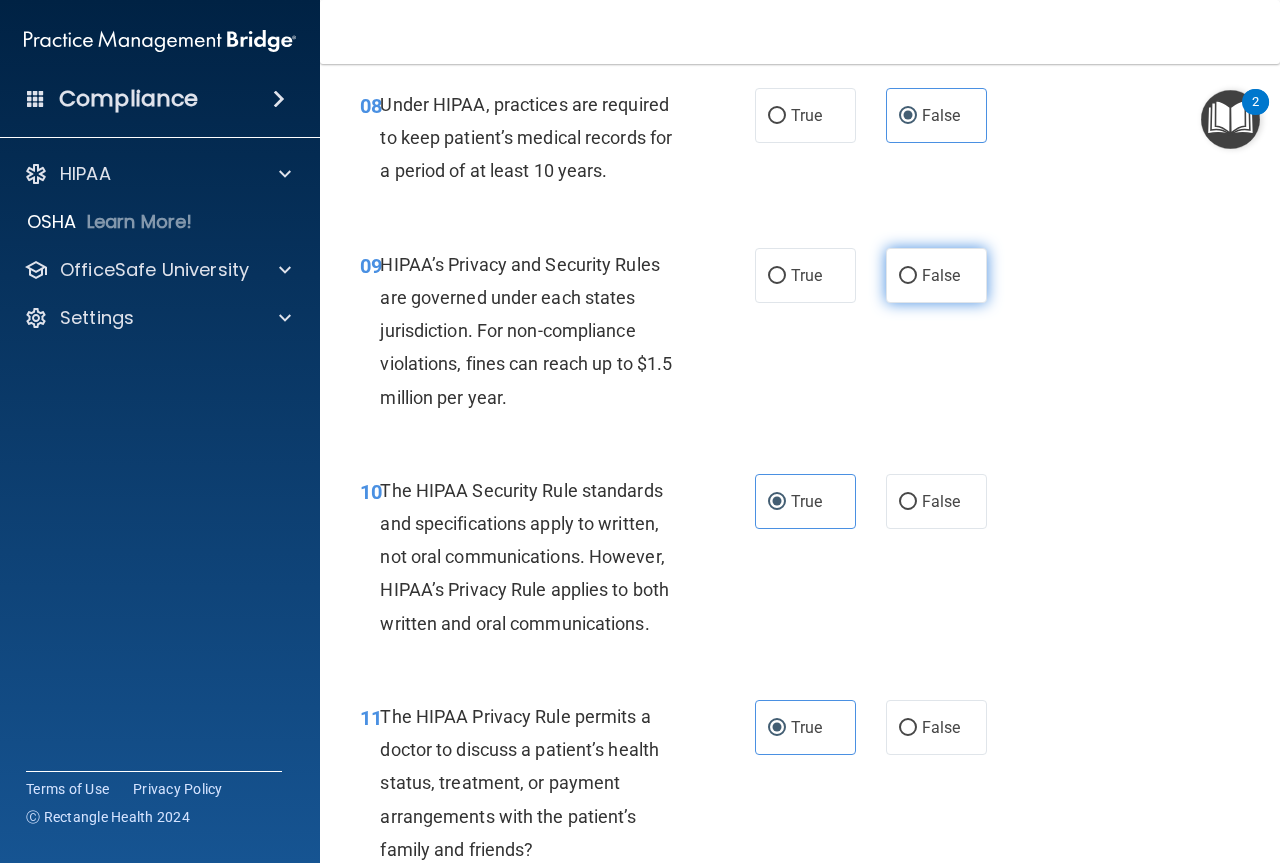 click on "False" at bounding box center [936, 275] 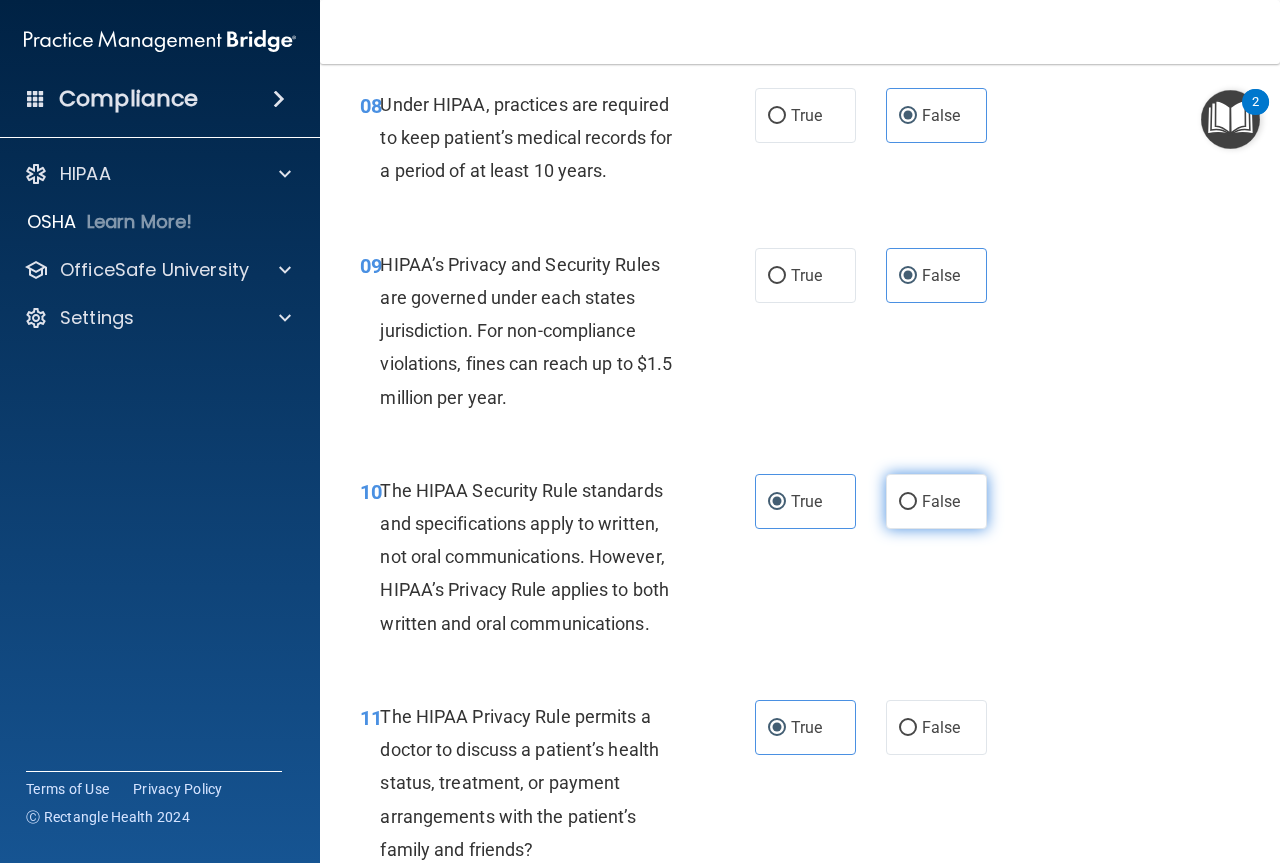 click on "False" at bounding box center (936, 501) 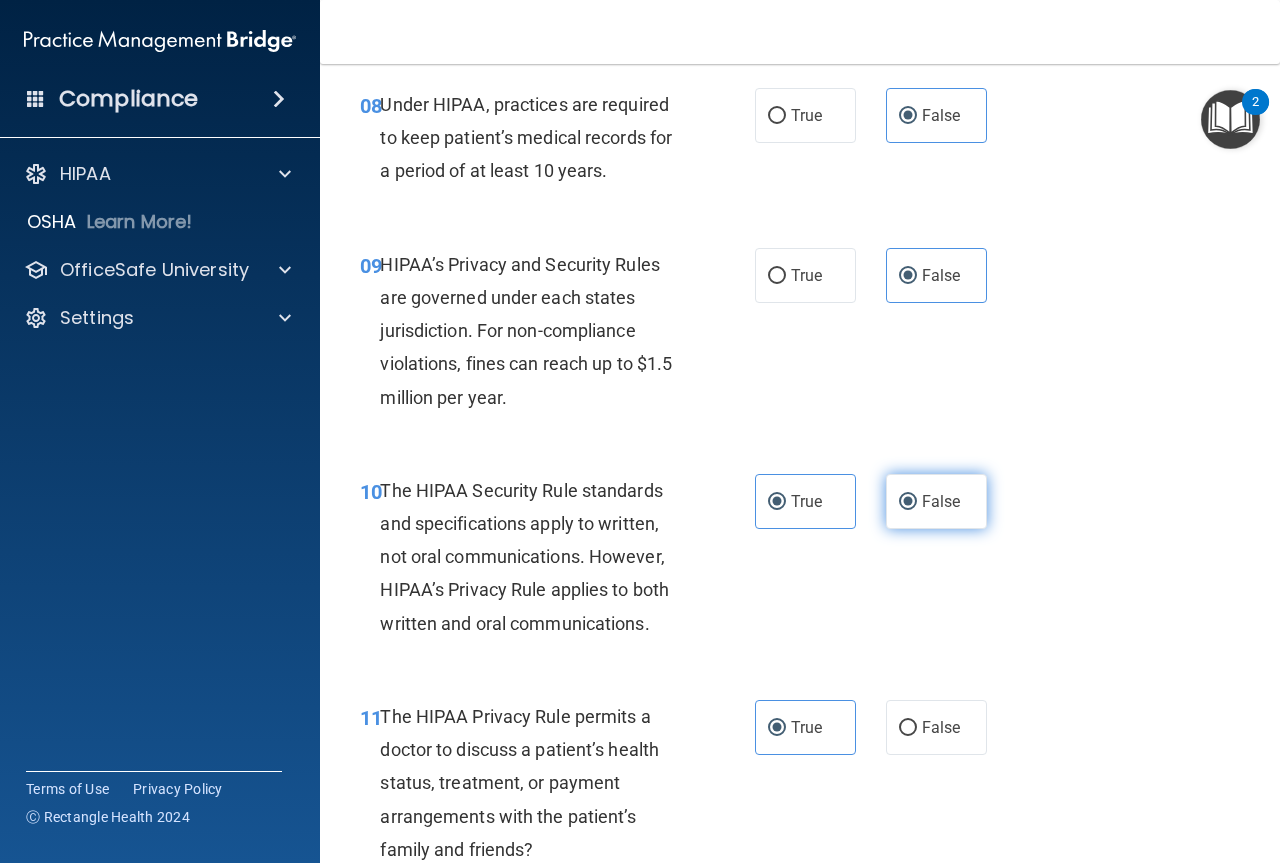 radio on "false" 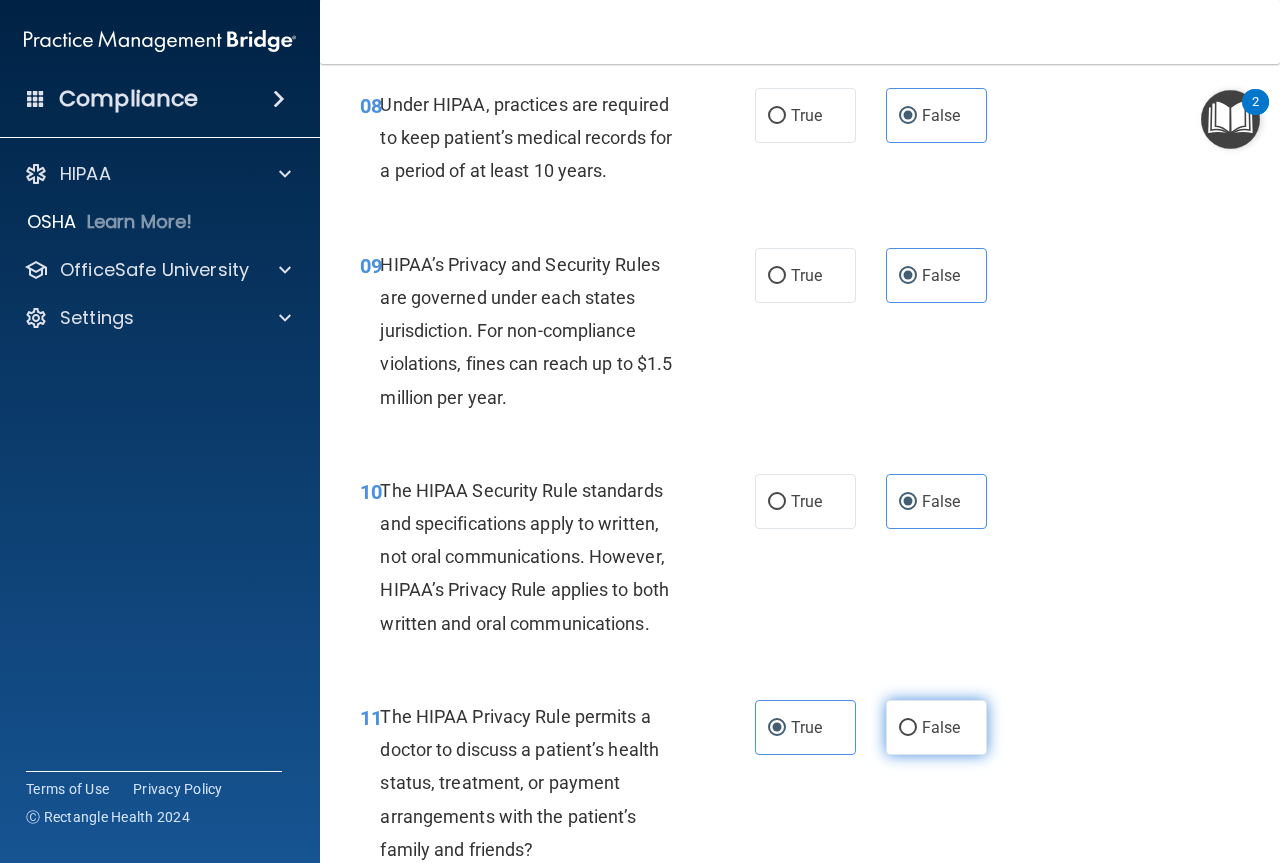 click on "False" at bounding box center (941, 727) 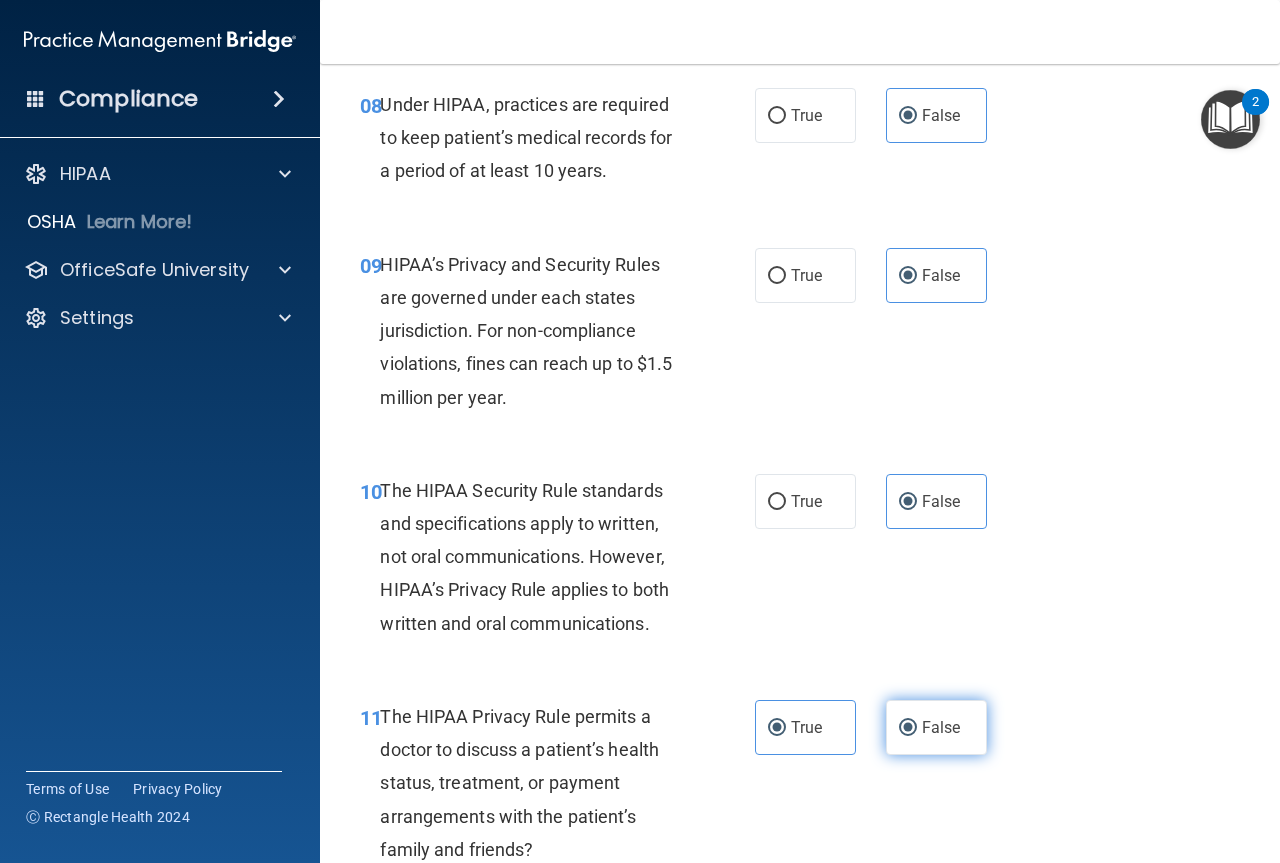 radio on "false" 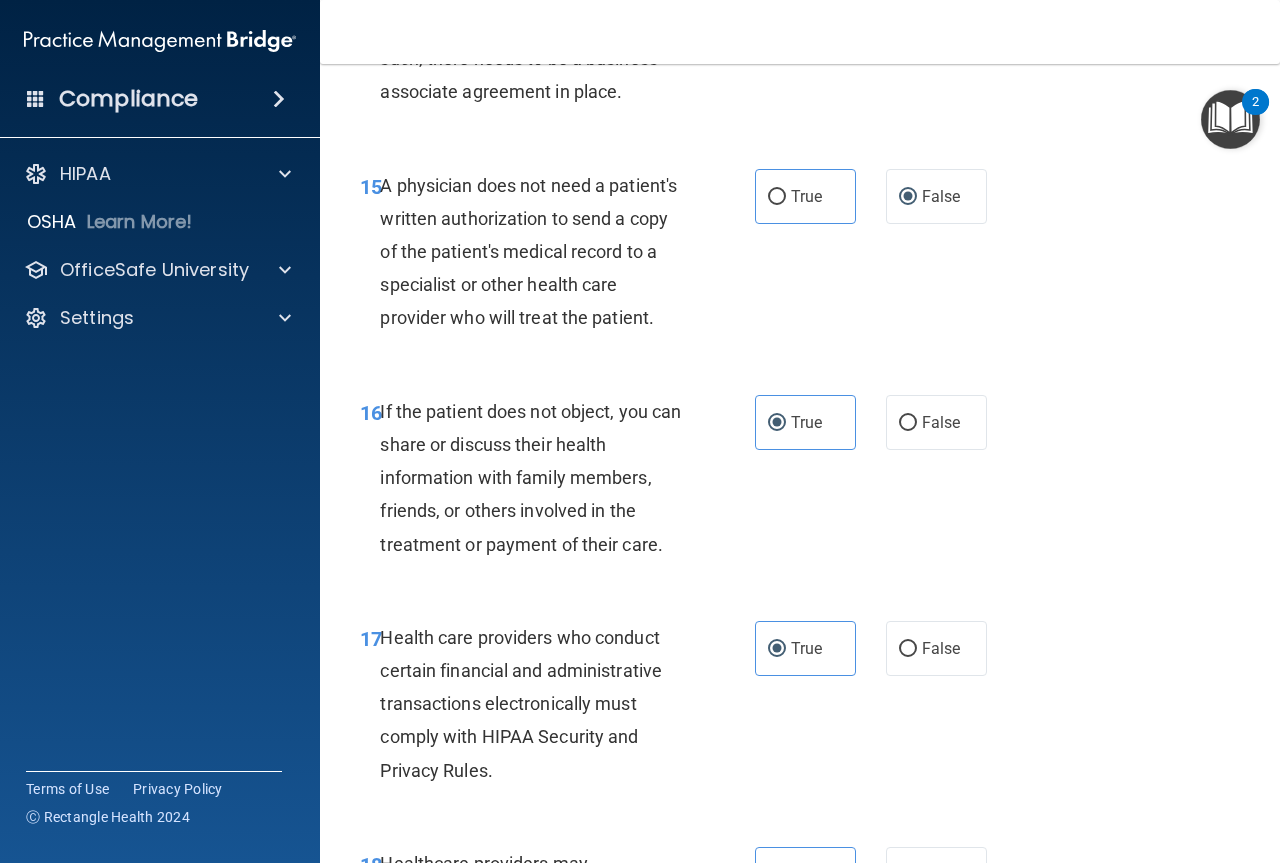 scroll, scrollTop: 3003, scrollLeft: 0, axis: vertical 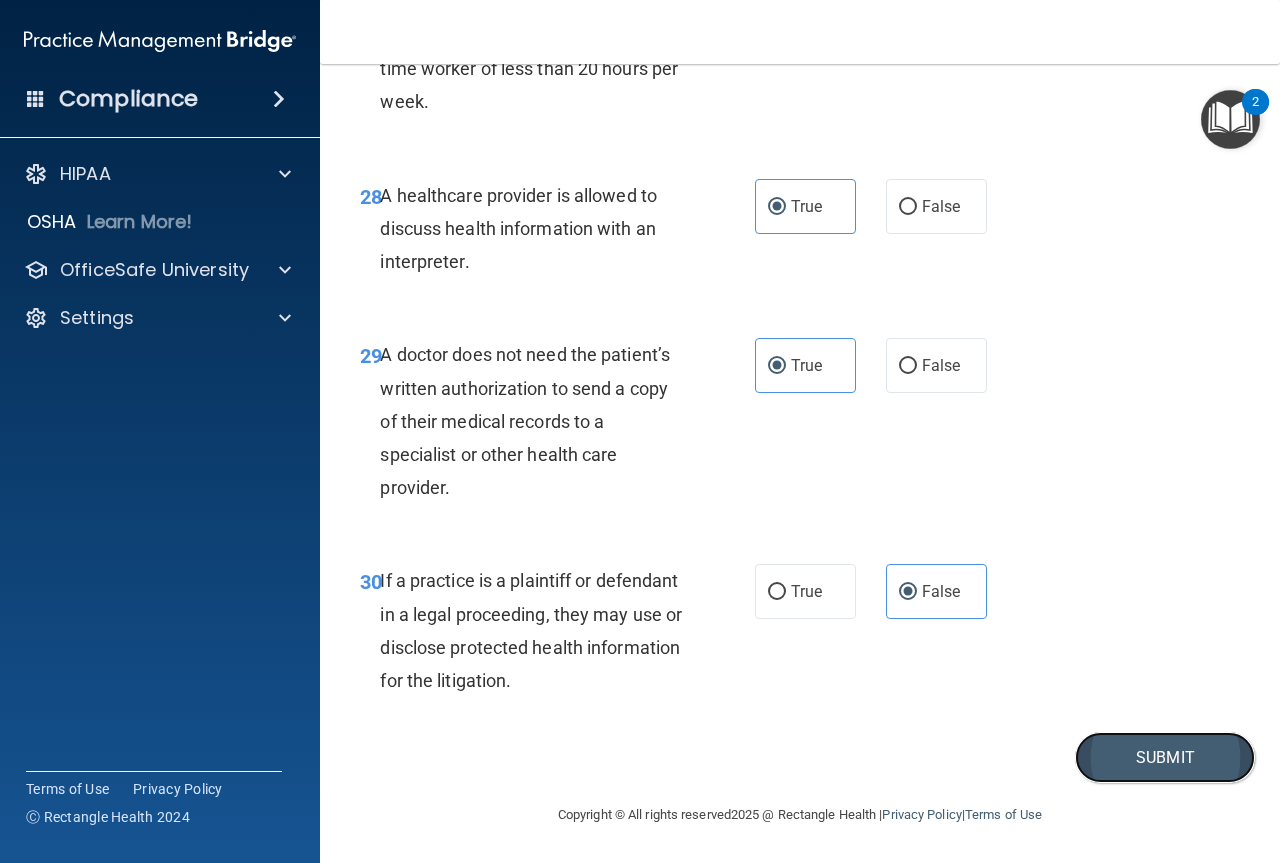 click on "Submit" at bounding box center [1165, 757] 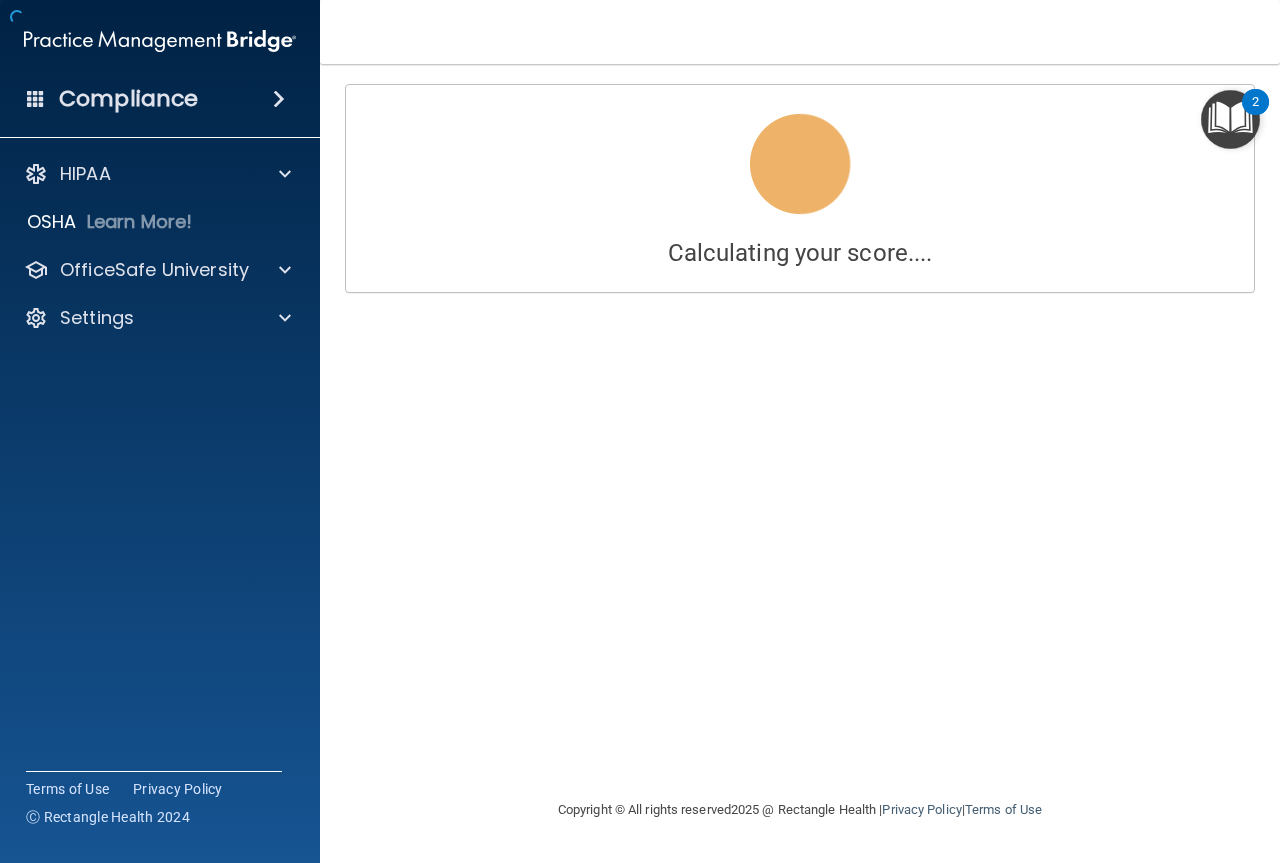 scroll, scrollTop: 0, scrollLeft: 0, axis: both 